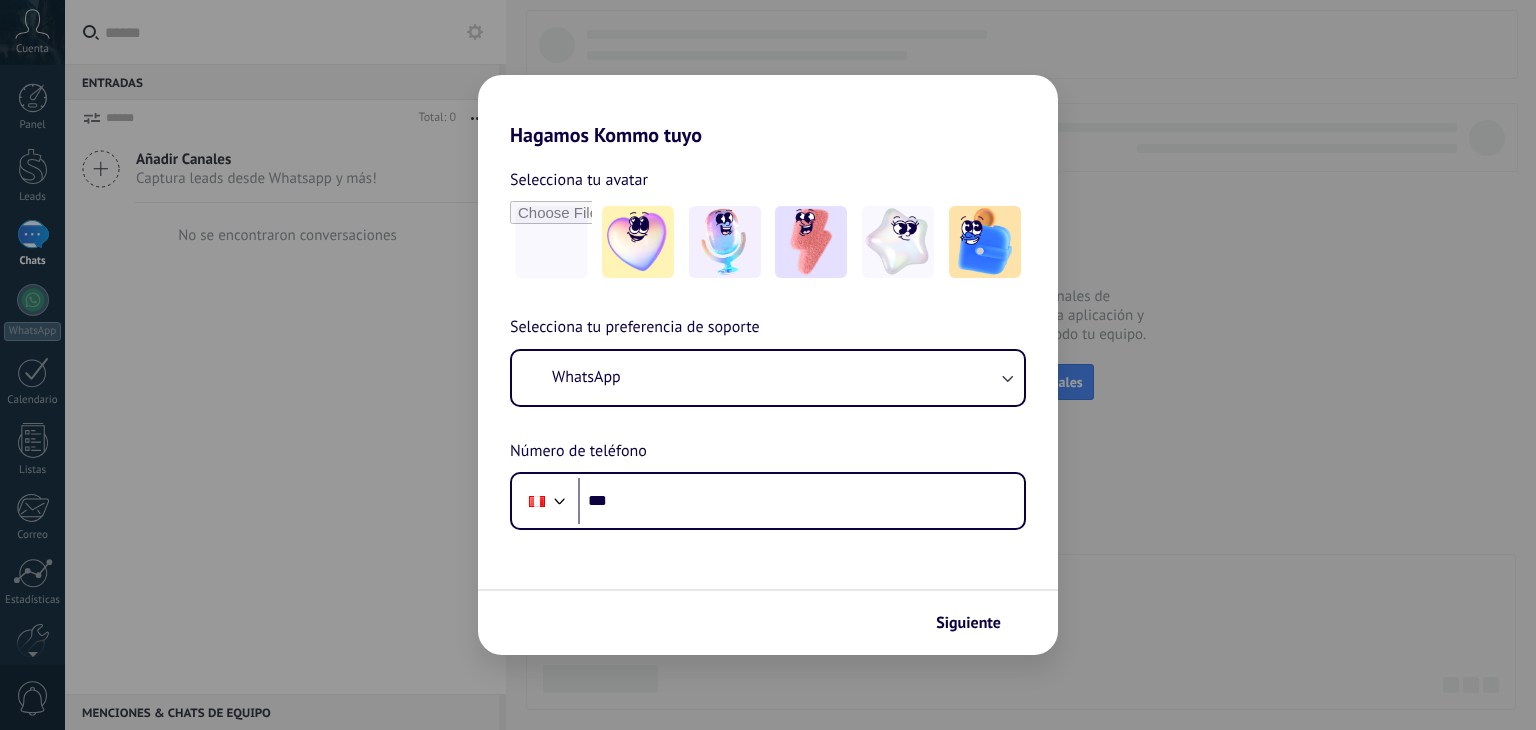 scroll, scrollTop: 0, scrollLeft: 0, axis: both 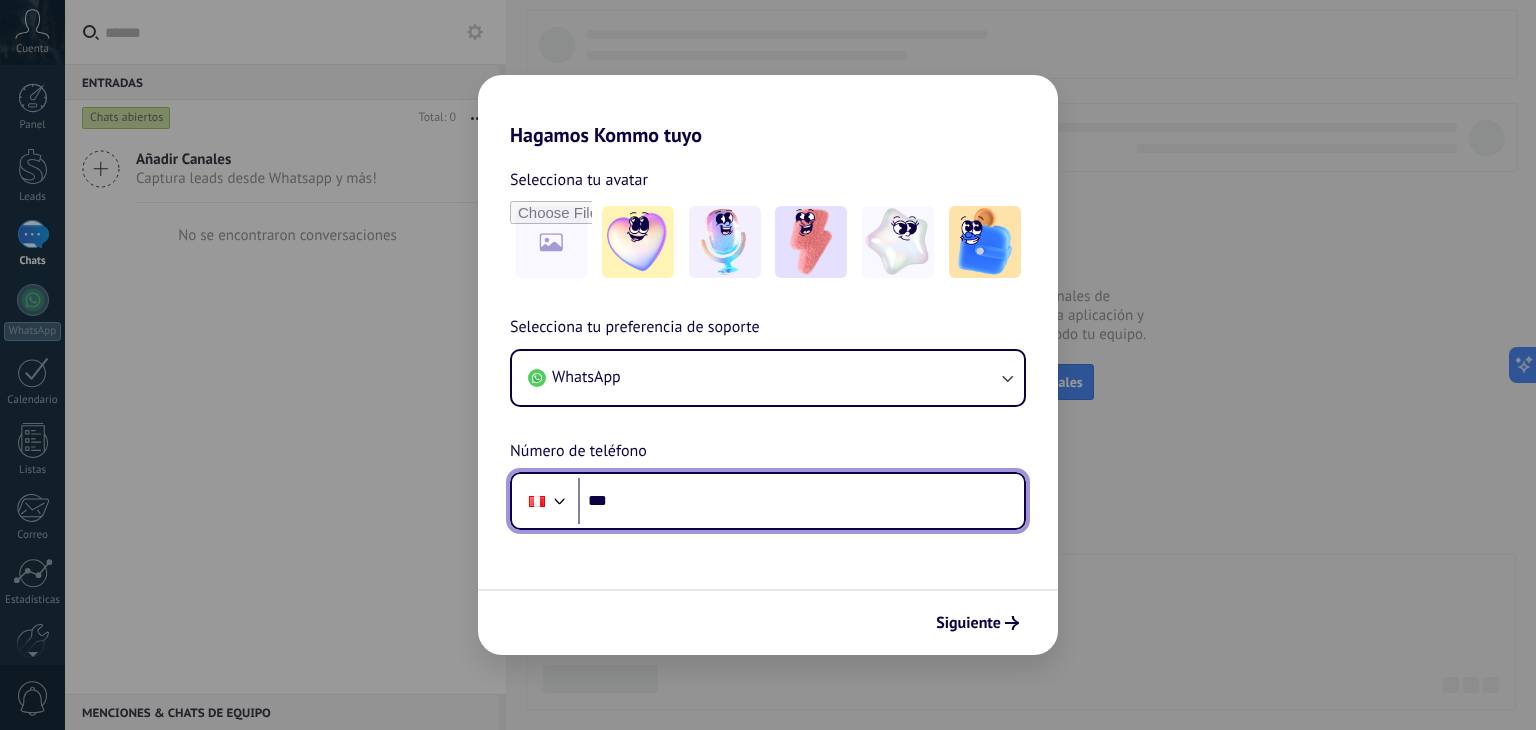 click on "***" at bounding box center (801, 501) 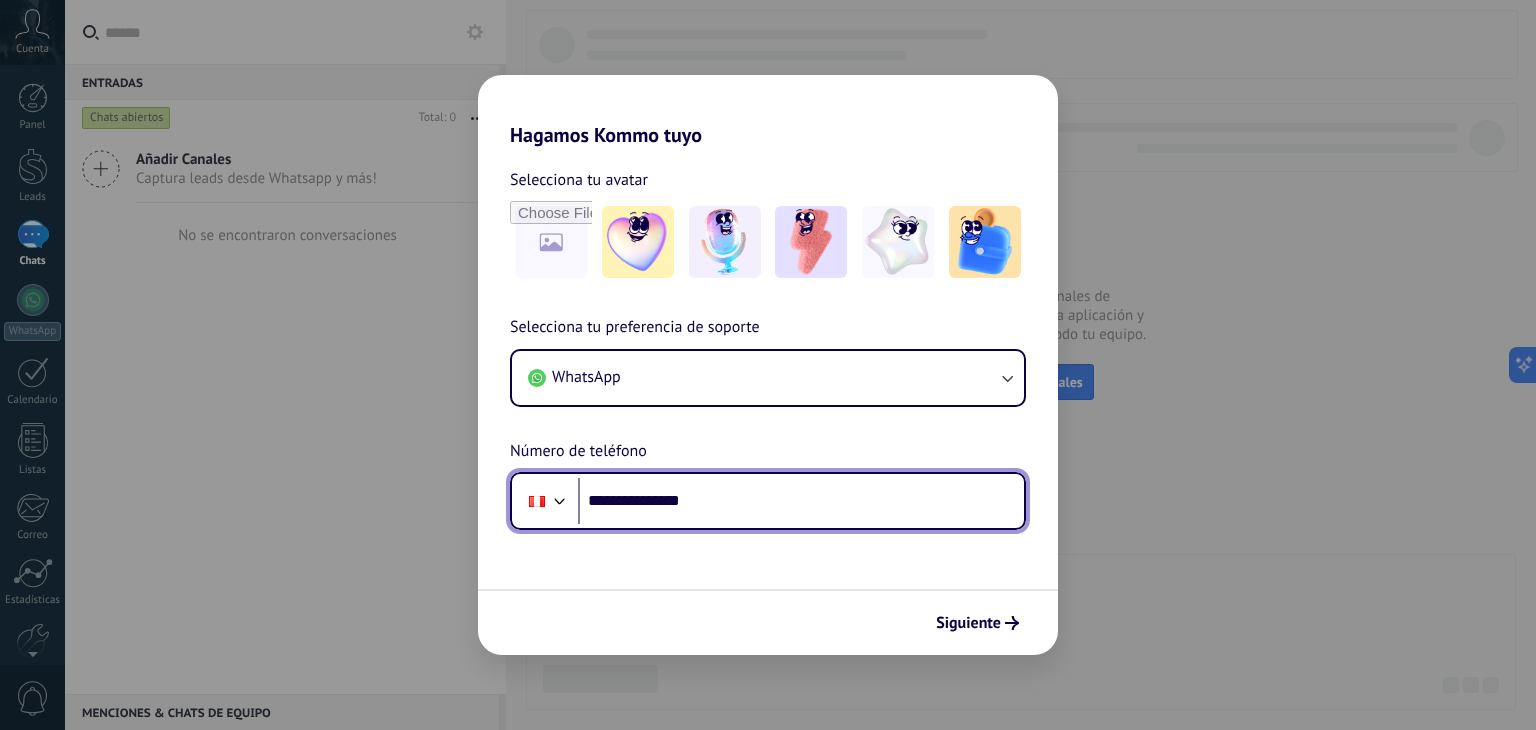 type on "**********" 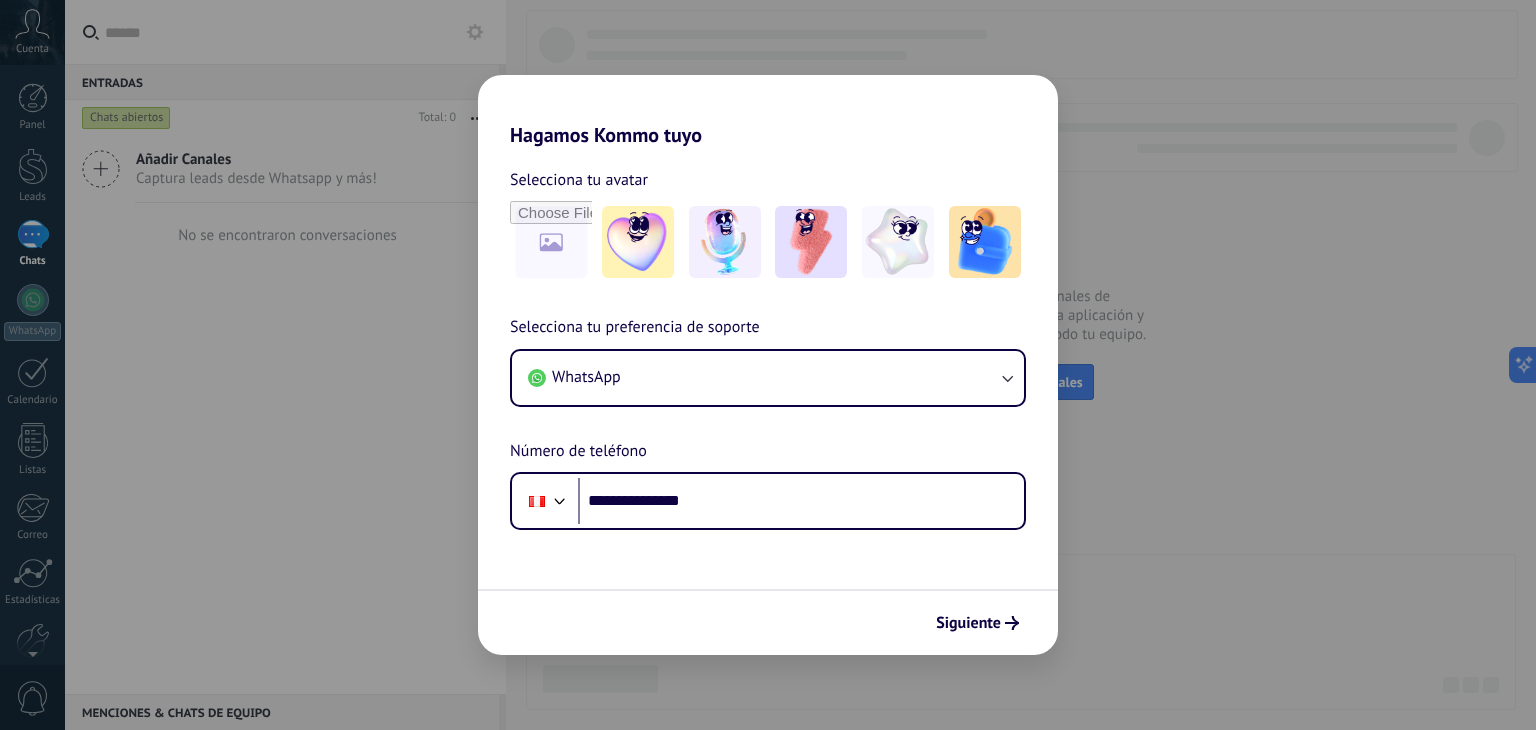 click on "Siguiente" at bounding box center [968, 623] 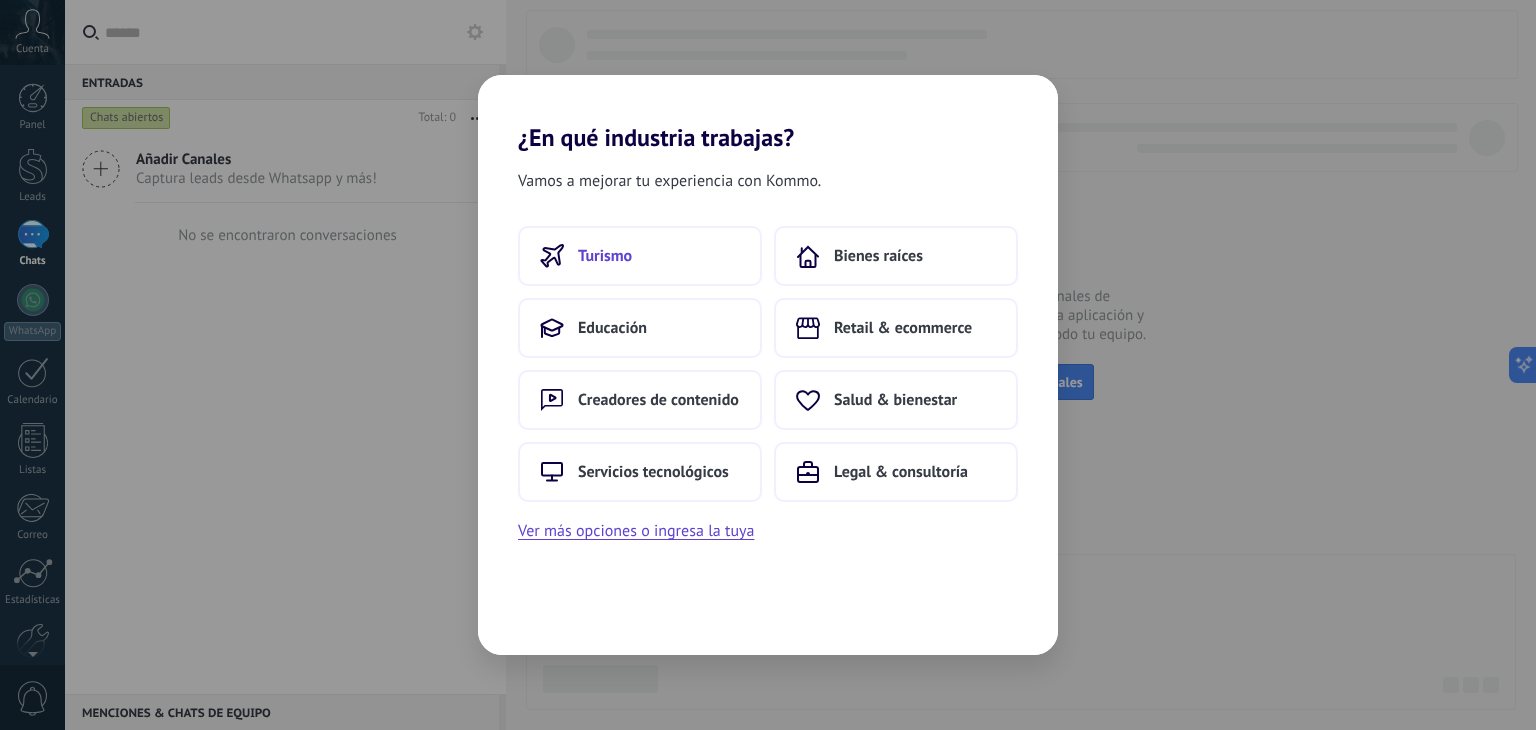 click on "Turismo" at bounding box center (640, 256) 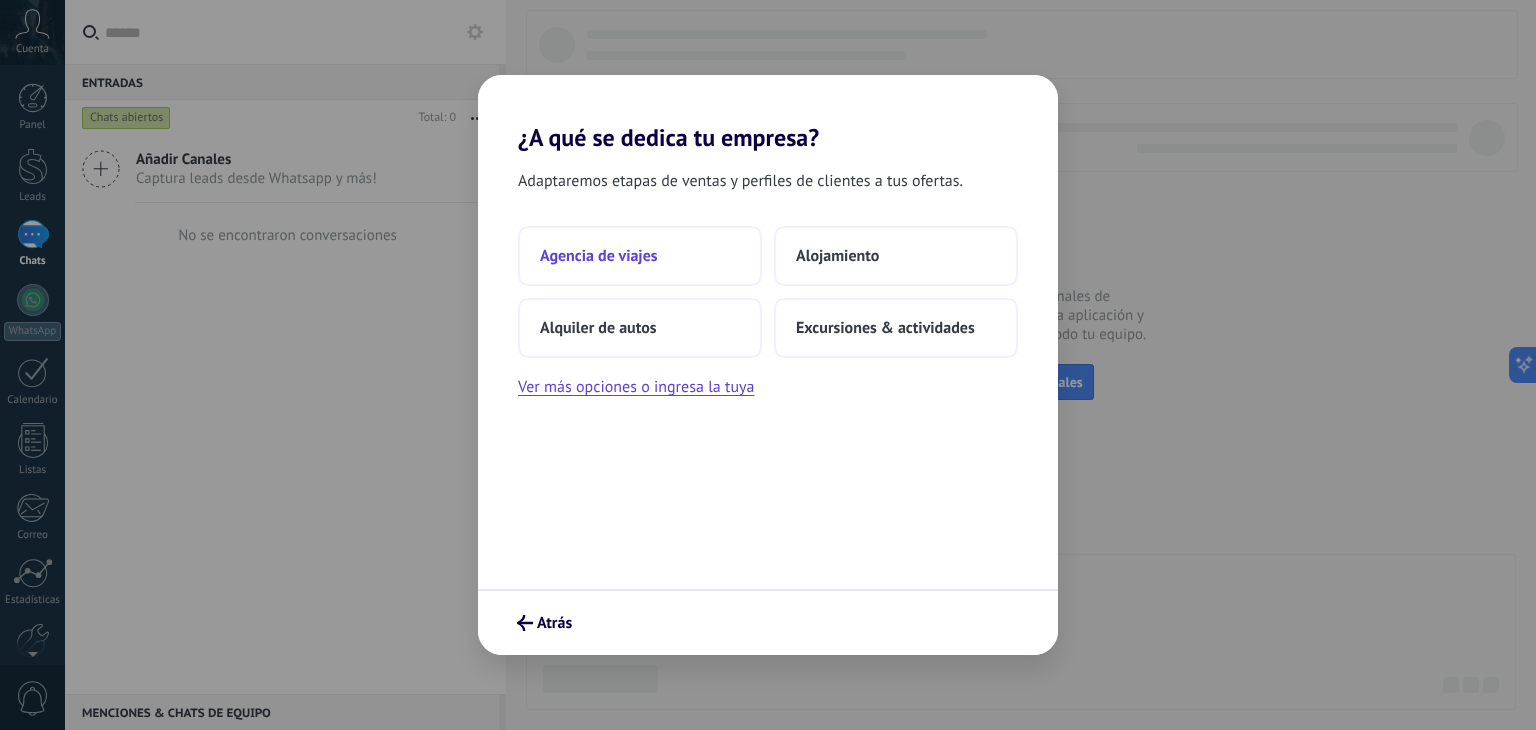click on "Agencia de viajes" at bounding box center (599, 256) 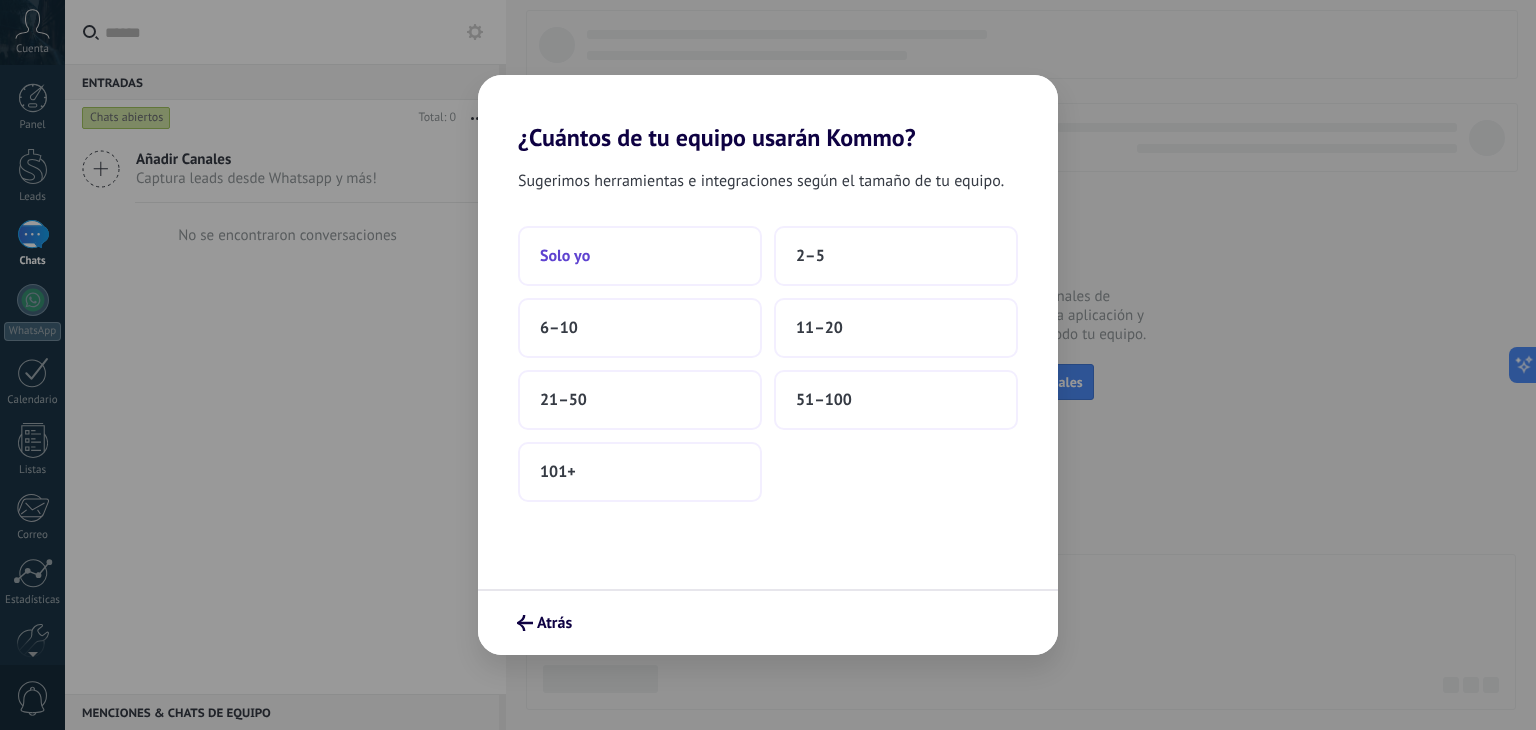click on "Solo yo" at bounding box center (565, 256) 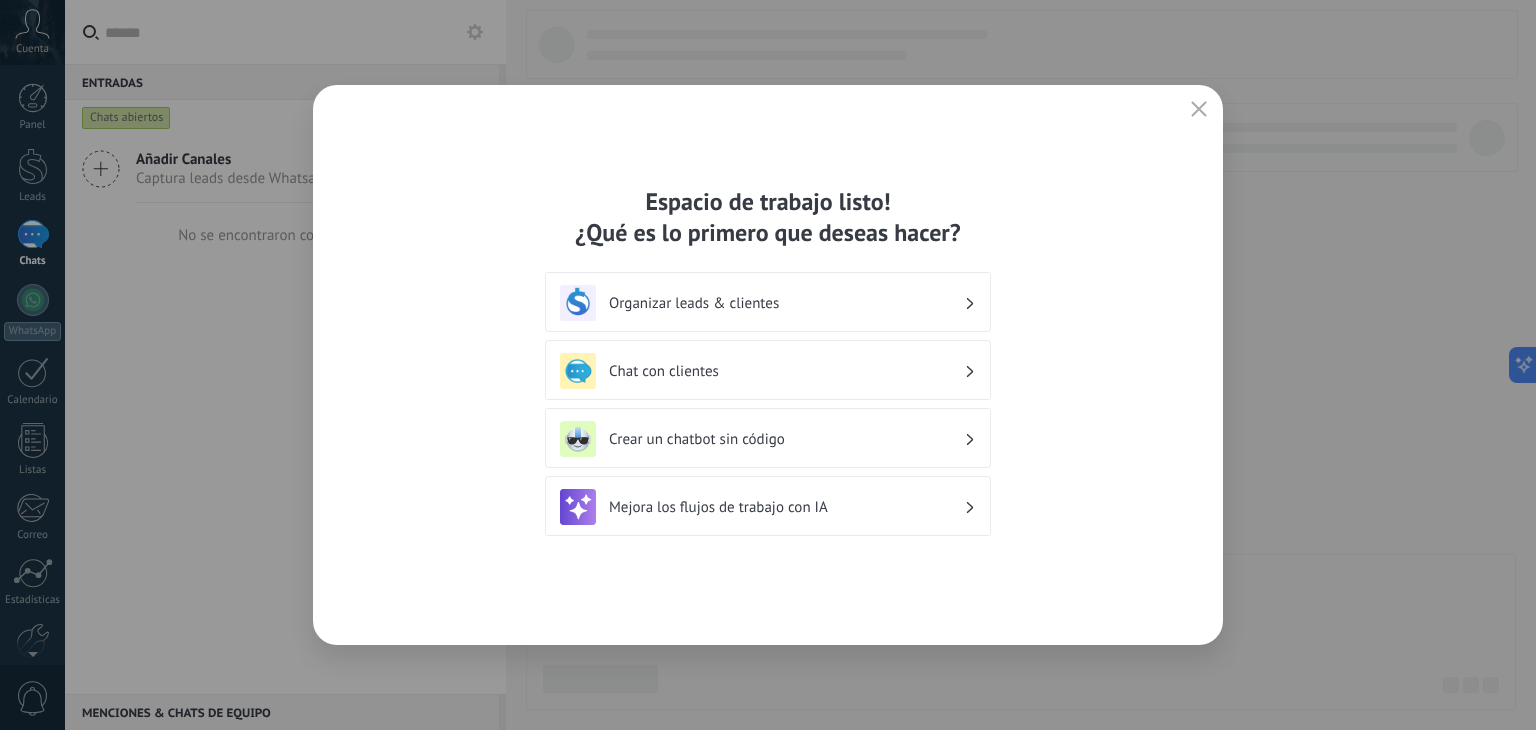 click 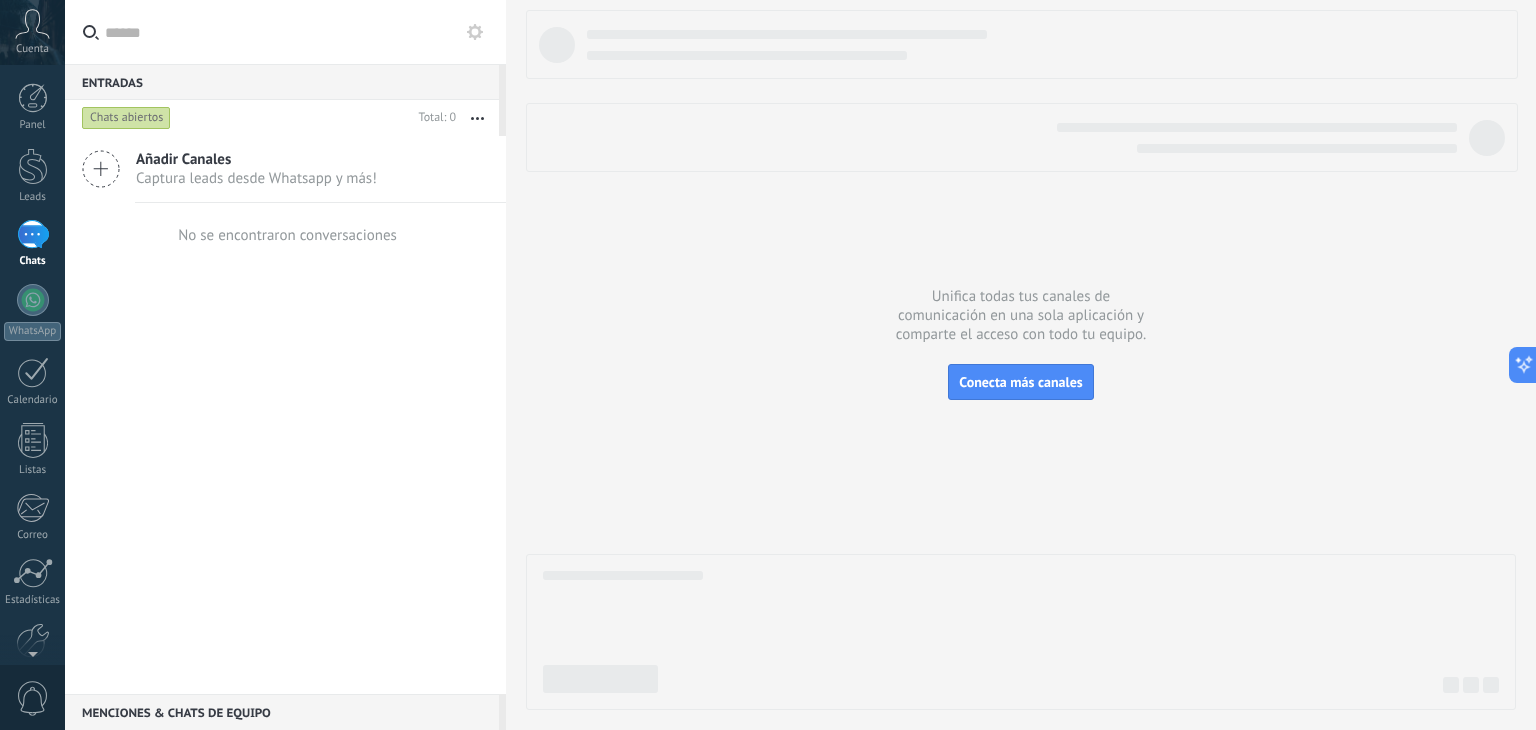 scroll, scrollTop: 101, scrollLeft: 0, axis: vertical 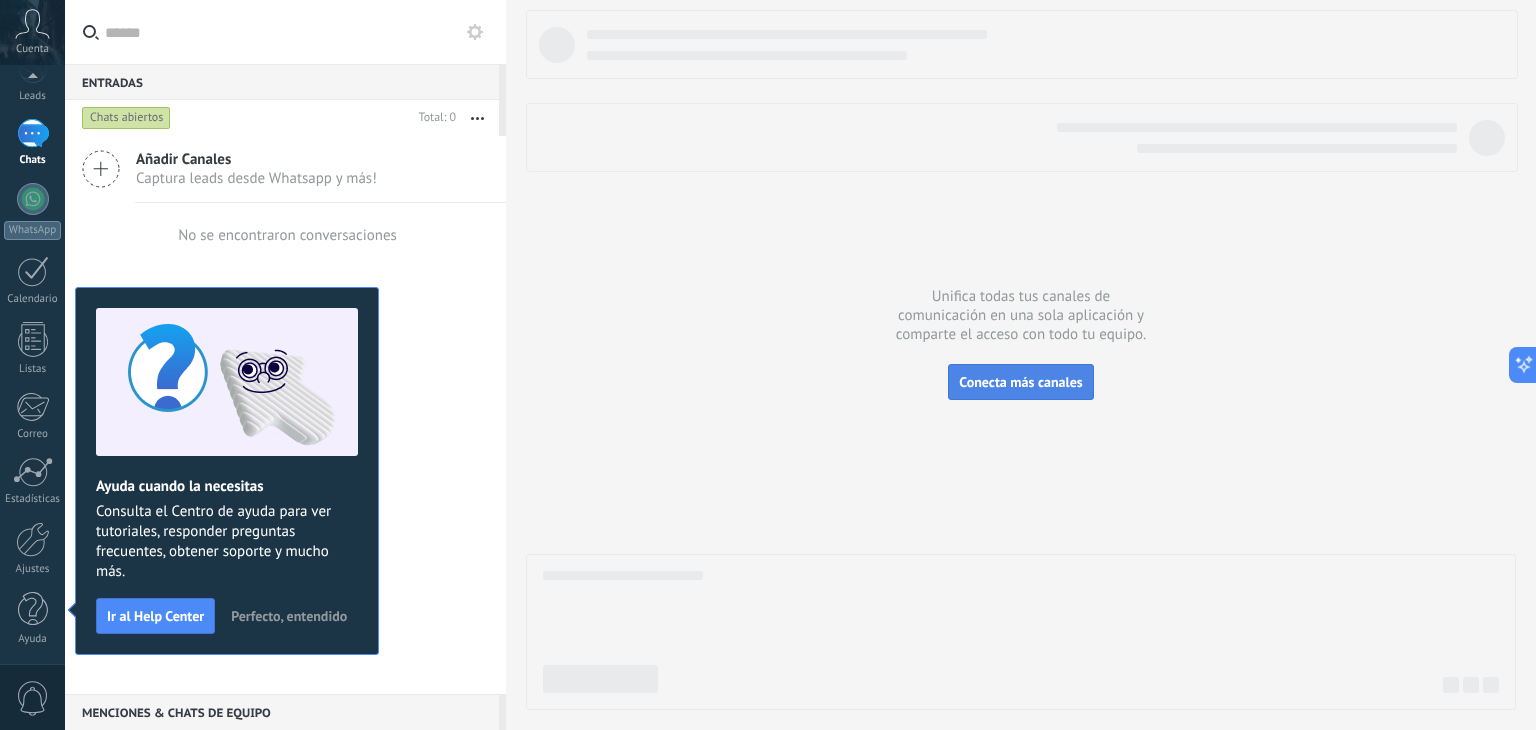 click on "Conecta más canales" at bounding box center [1020, 382] 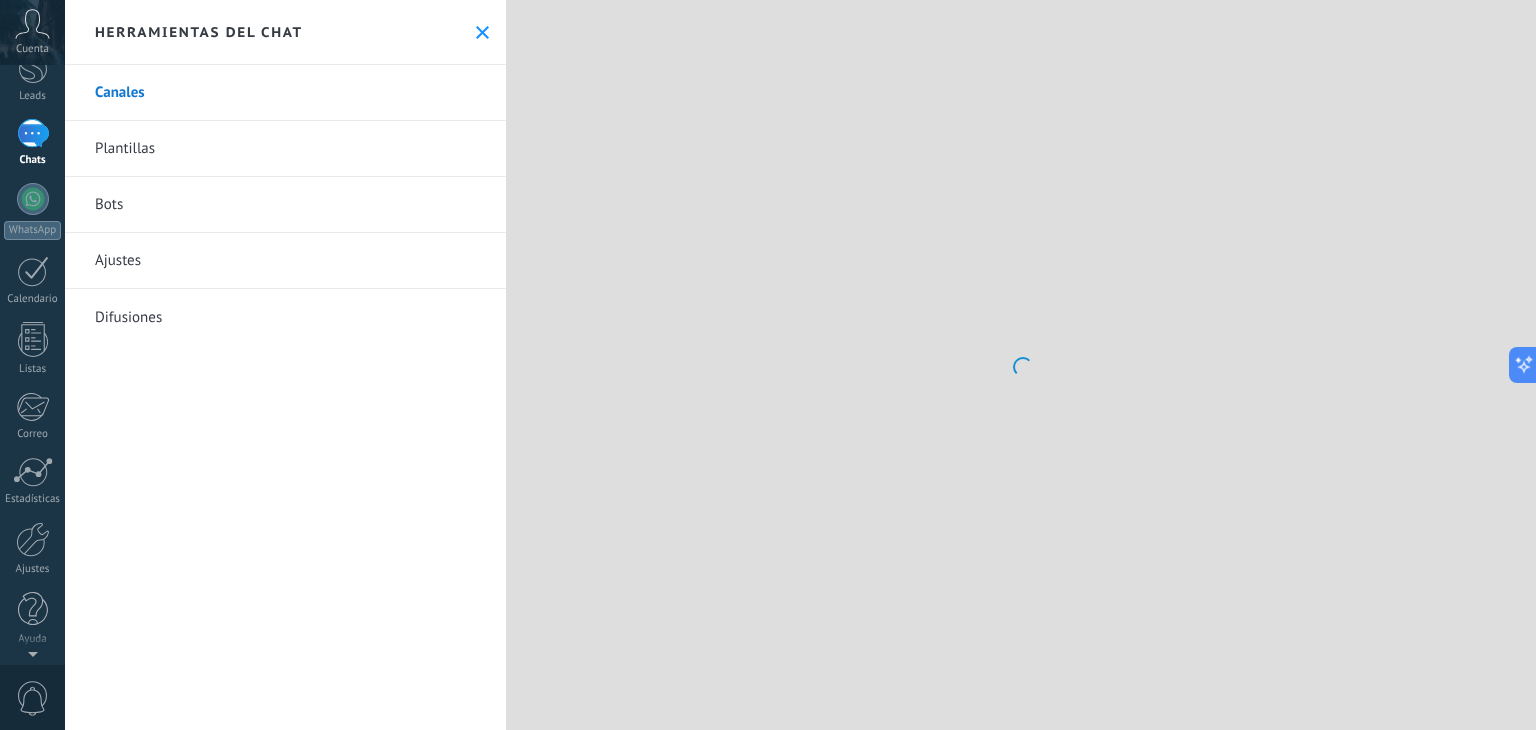 scroll, scrollTop: 0, scrollLeft: 0, axis: both 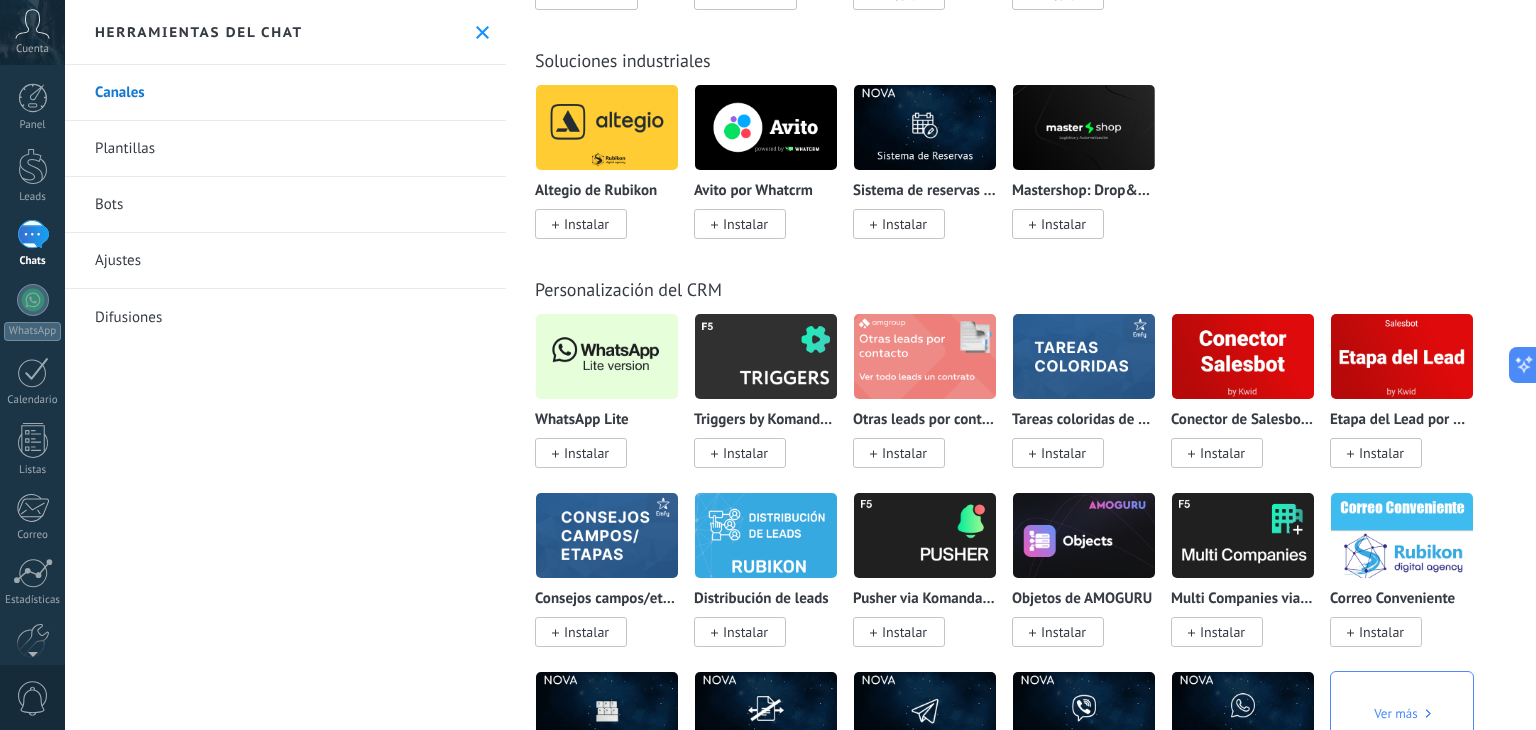 click on "Instalar" at bounding box center (581, 453) 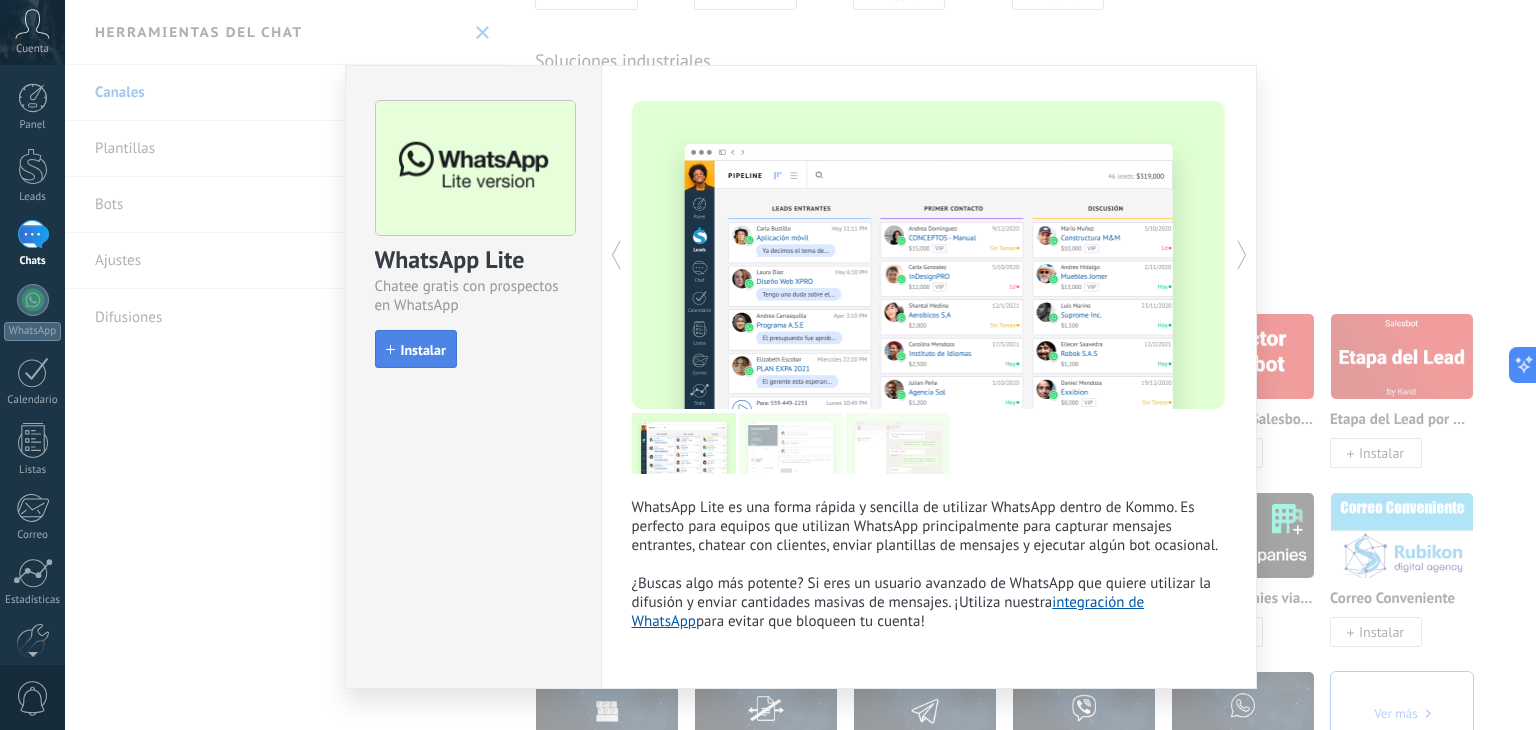 click on "Instalar" at bounding box center [423, 350] 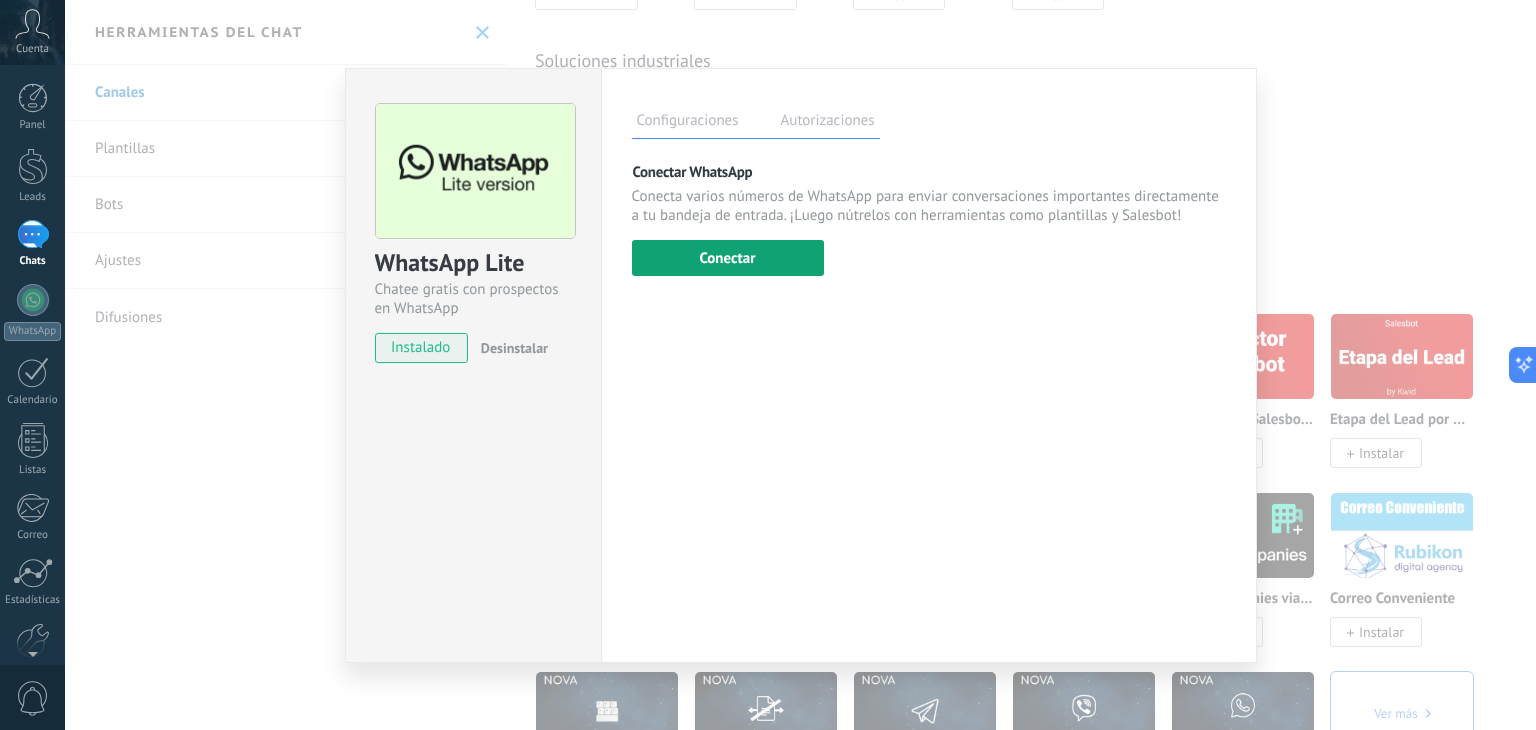 click on "Conectar" at bounding box center [728, 258] 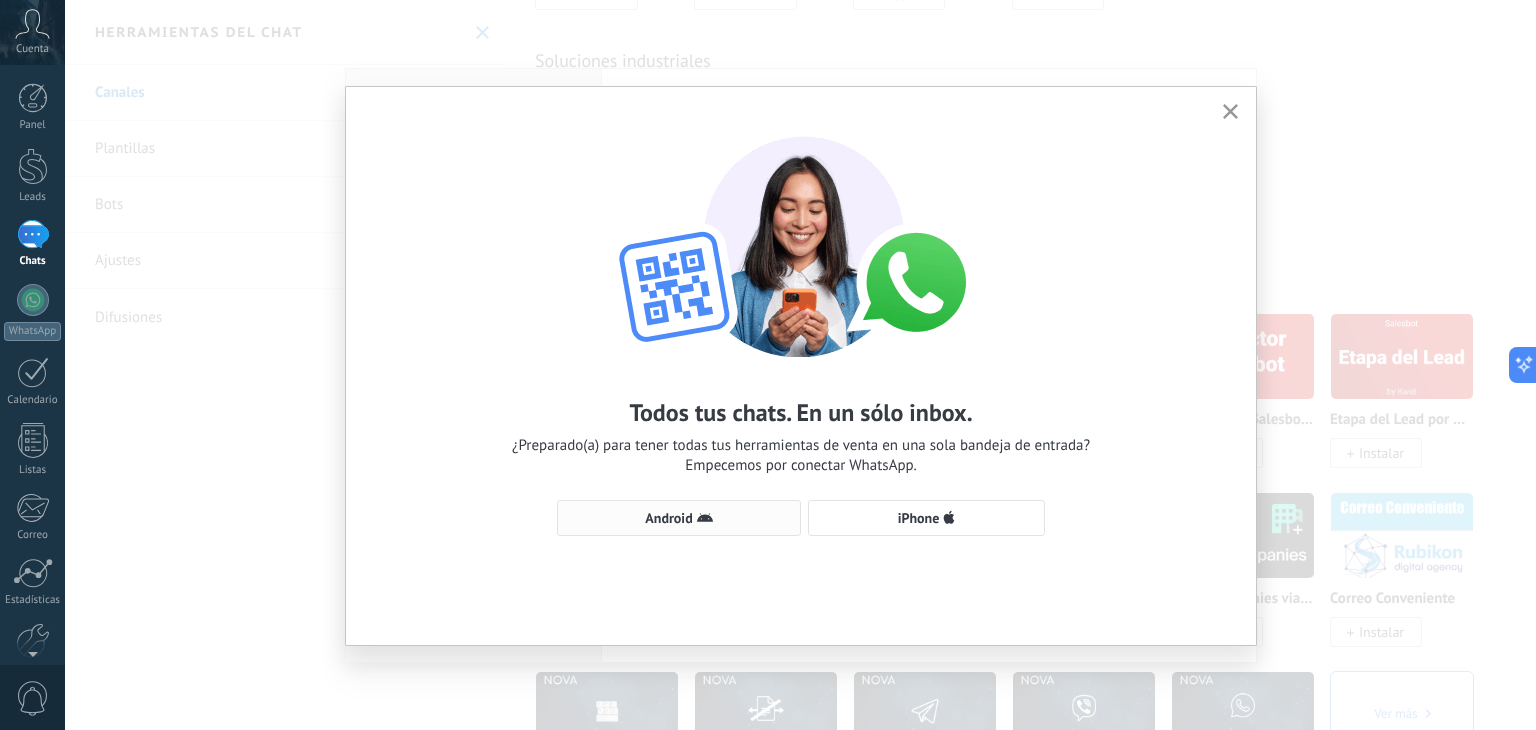 click on "Android" at bounding box center (668, 518) 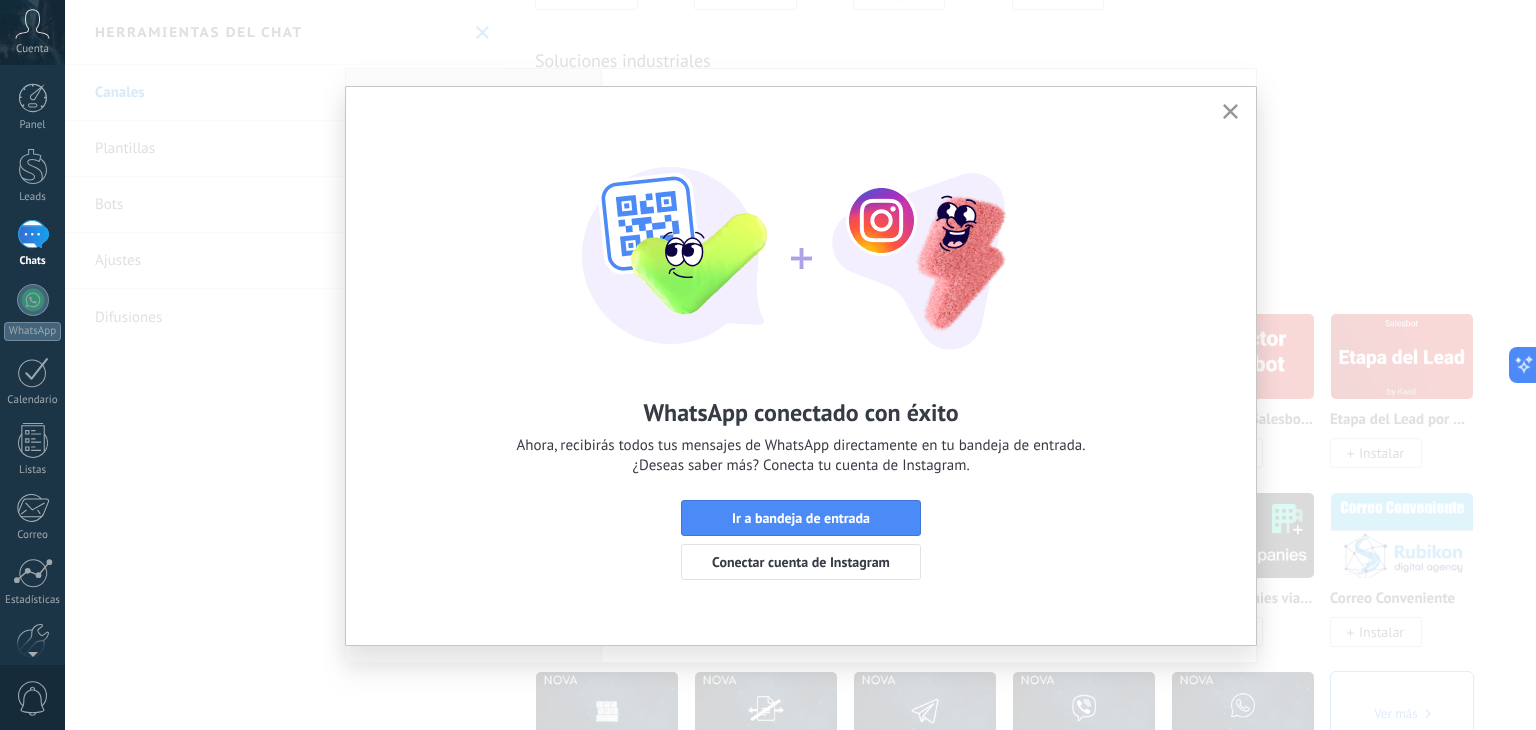 click 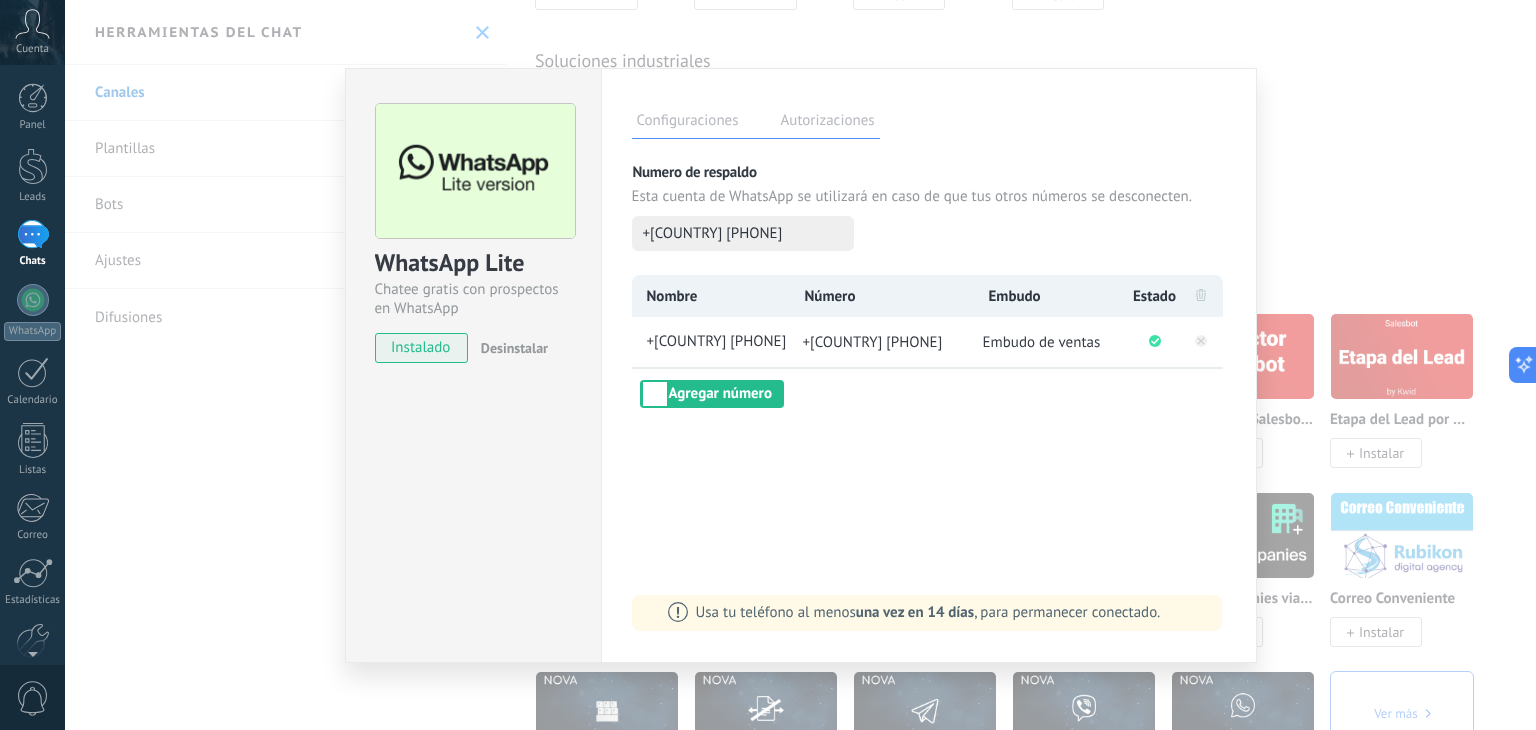click on "WhatsApp Lite Chatee gratis con prospectos en WhatsApp instalado Desinstalar Configuraciones Autorizaciones Esta pestaña registra a los usuarios que han concedido acceso a las integración a esta cuenta. Si deseas remover la posibilidad que un usuario pueda enviar solicitudes a la cuenta en nombre de esta integración, puedes revocar el acceso. Si el acceso a todos los usuarios es revocado, la integración dejará de funcionar. Esta aplicacion está instalada, pero nadie le ha dado acceso aun. Más de 2 mil millones de personas utilizan activamente WhatsApp para conectarse con amigos, familiares y empresas. Esta integración agrega el chat más popular a tu arsenal de comunicación: captura automáticamente leads desde los mensajes entrantes, comparte el acceso al chat con todo tu equipo y potencia todo con las herramientas integradas de Kommo, como el botón de compromiso y Salesbot. más _:  Guardar Numero de respaldo Esta cuenta de WhatsApp se utilizará en caso de que tus otros números se desconecten." at bounding box center (800, 365) 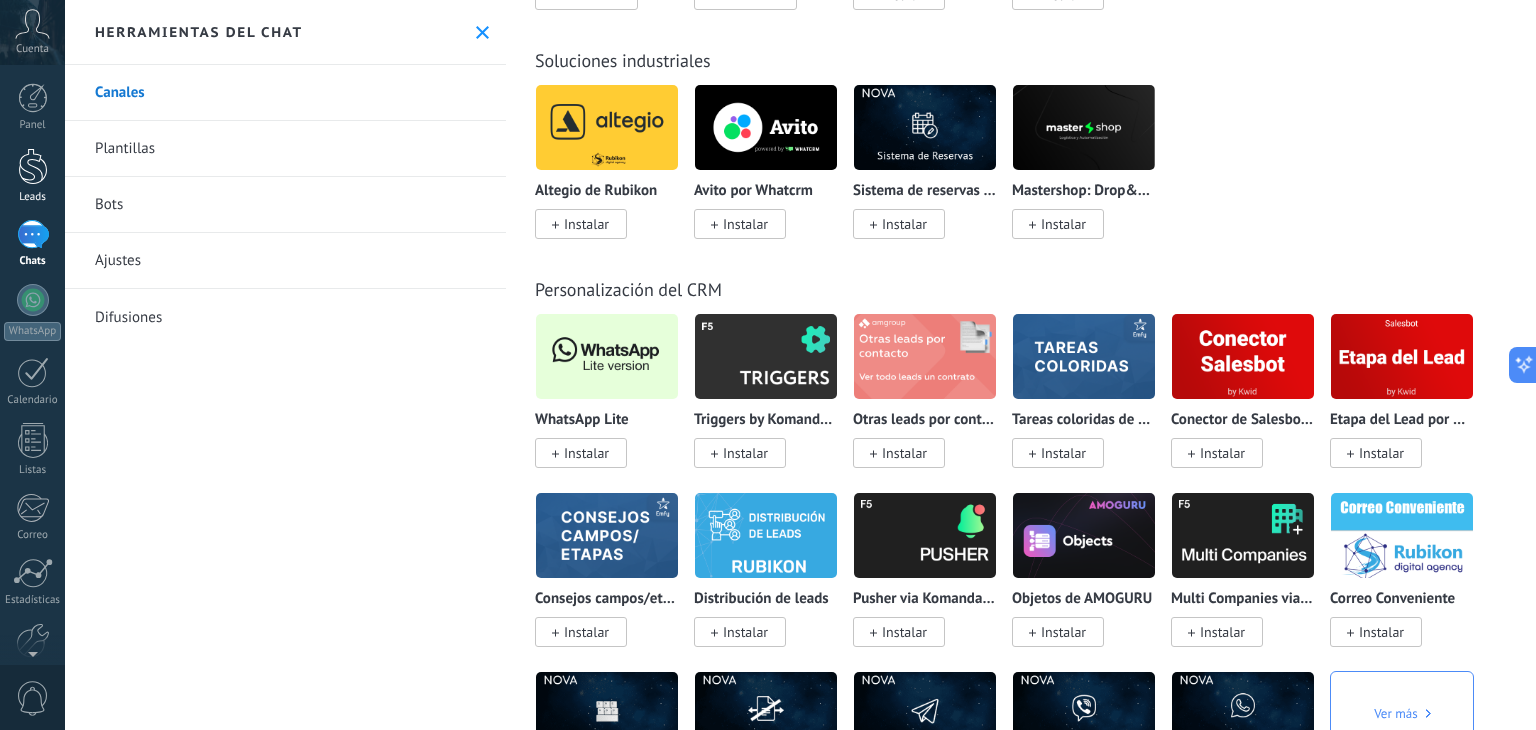 click at bounding box center (33, 166) 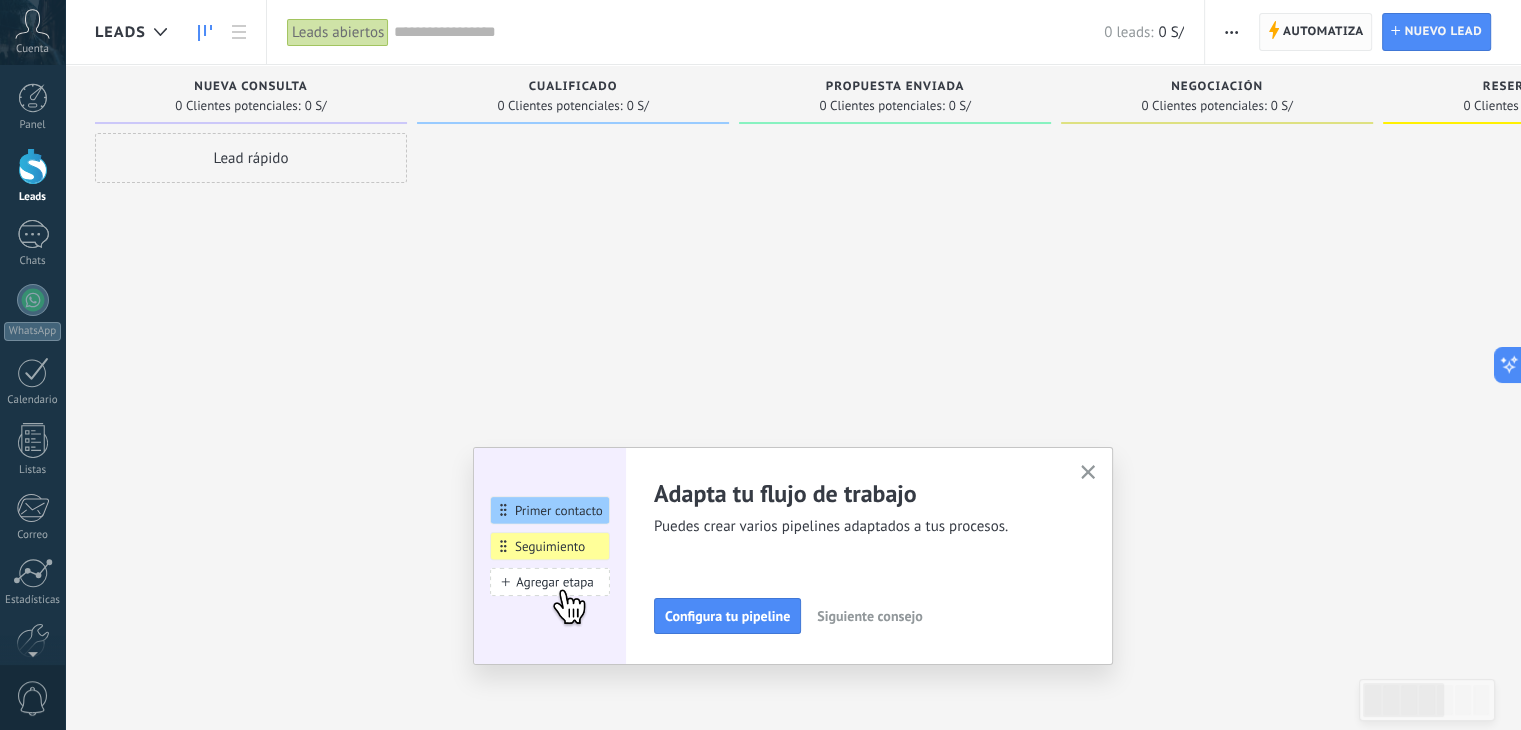 click on "Automatiza" at bounding box center [1323, 32] 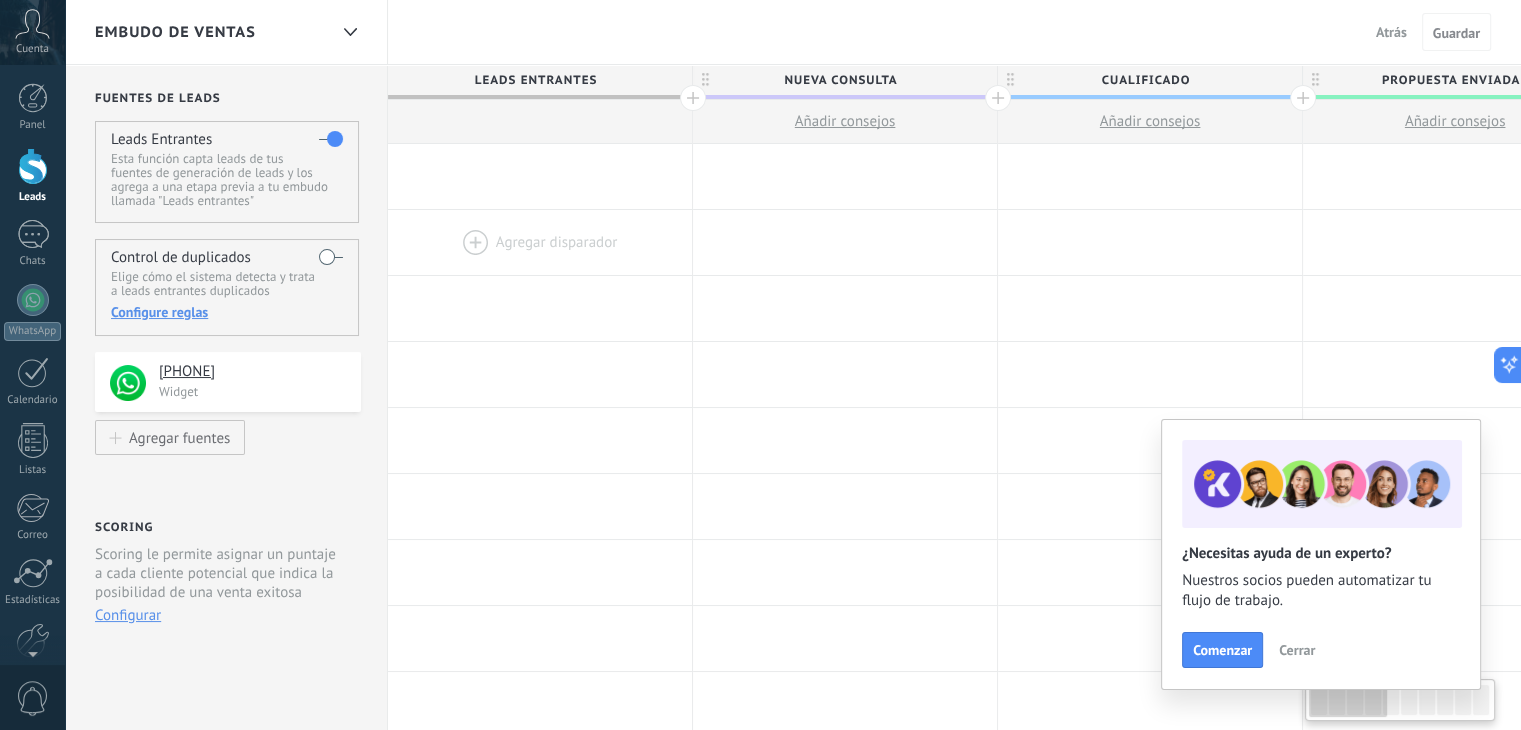 click at bounding box center [540, 242] 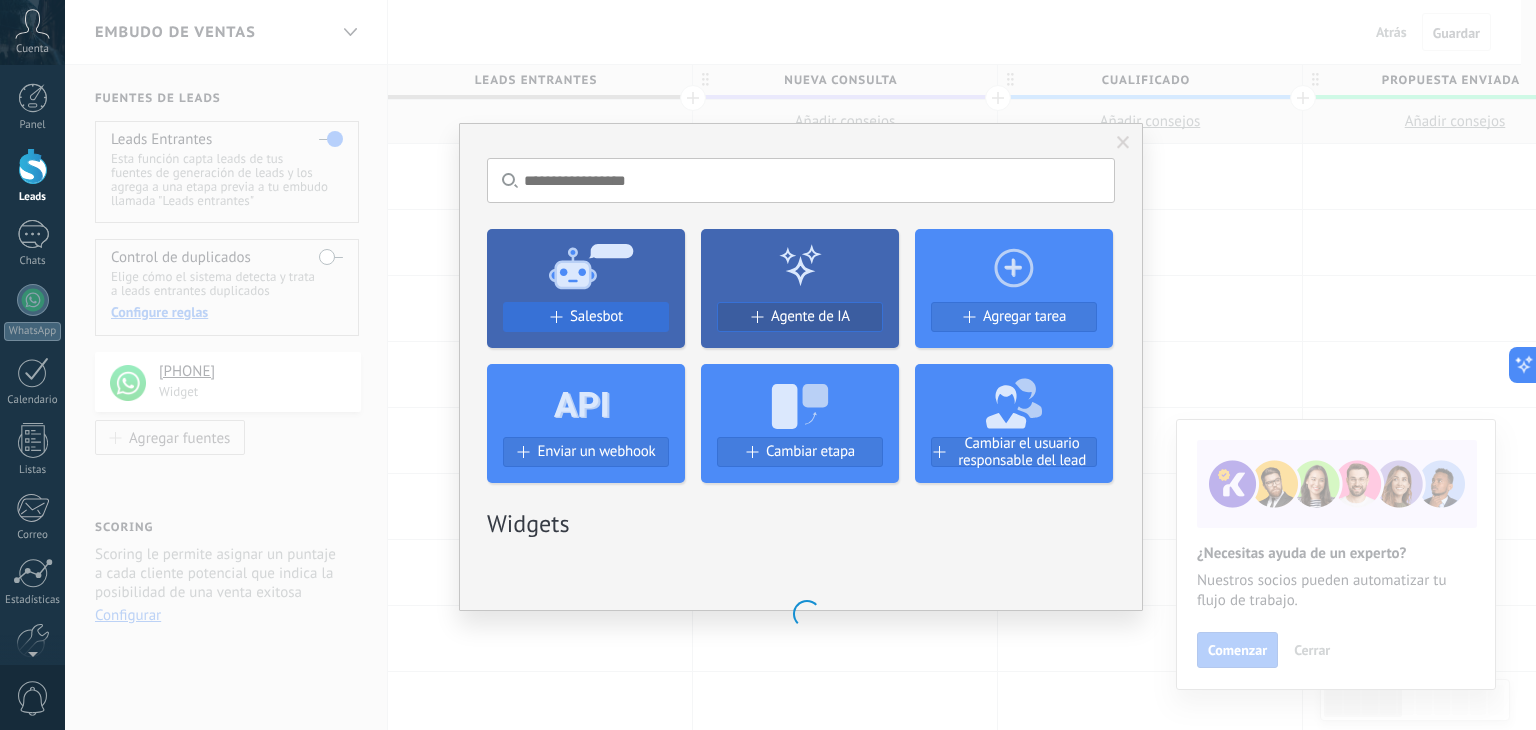 click on "Salesbot Agente de IA Agregar tarea Enviar un webhook Cambiar etapa Cambiar el usuario responsable del lead" at bounding box center [801, 348] 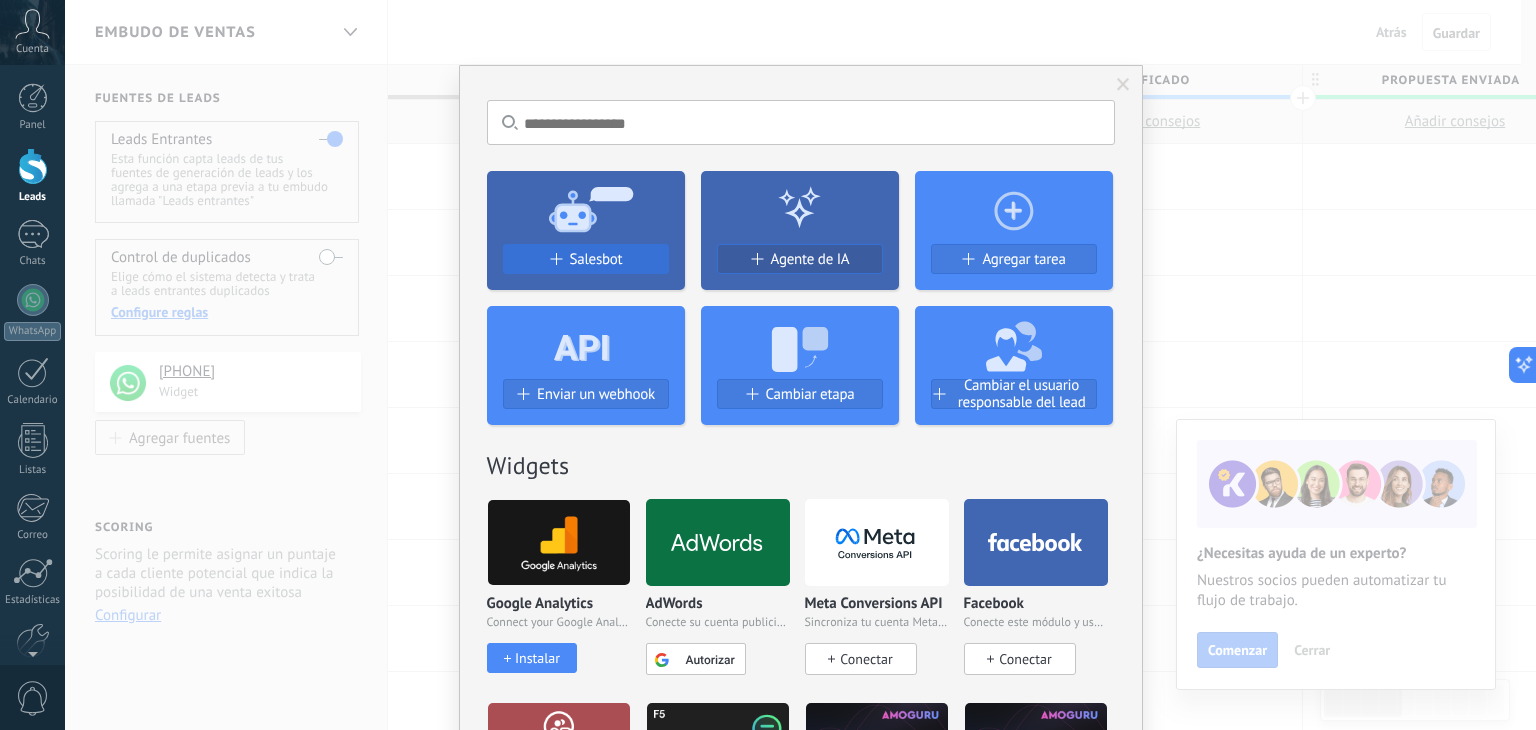 click on "Salesbot" at bounding box center [596, 259] 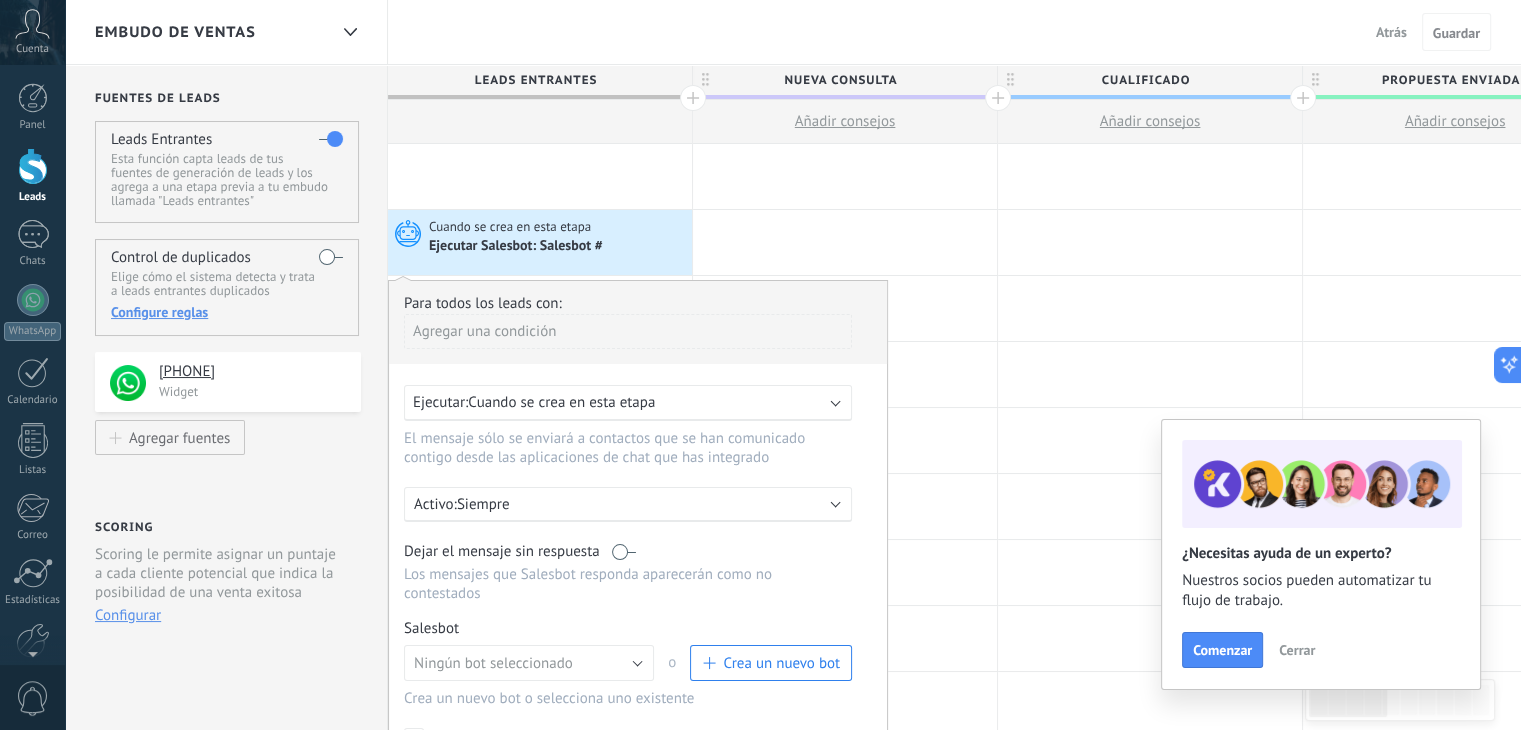 click on "Crea un nuevo bot" at bounding box center (781, 663) 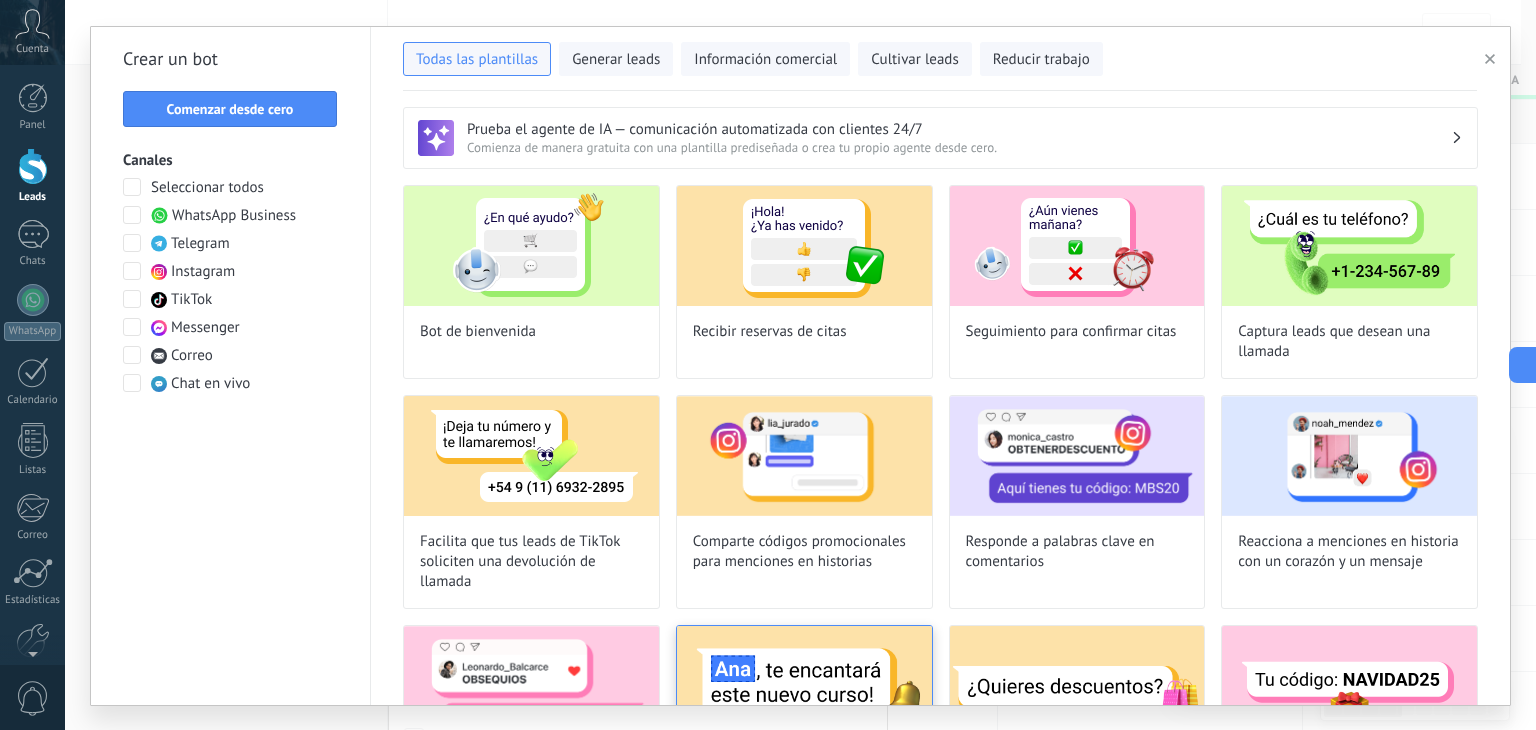 type on "**********" 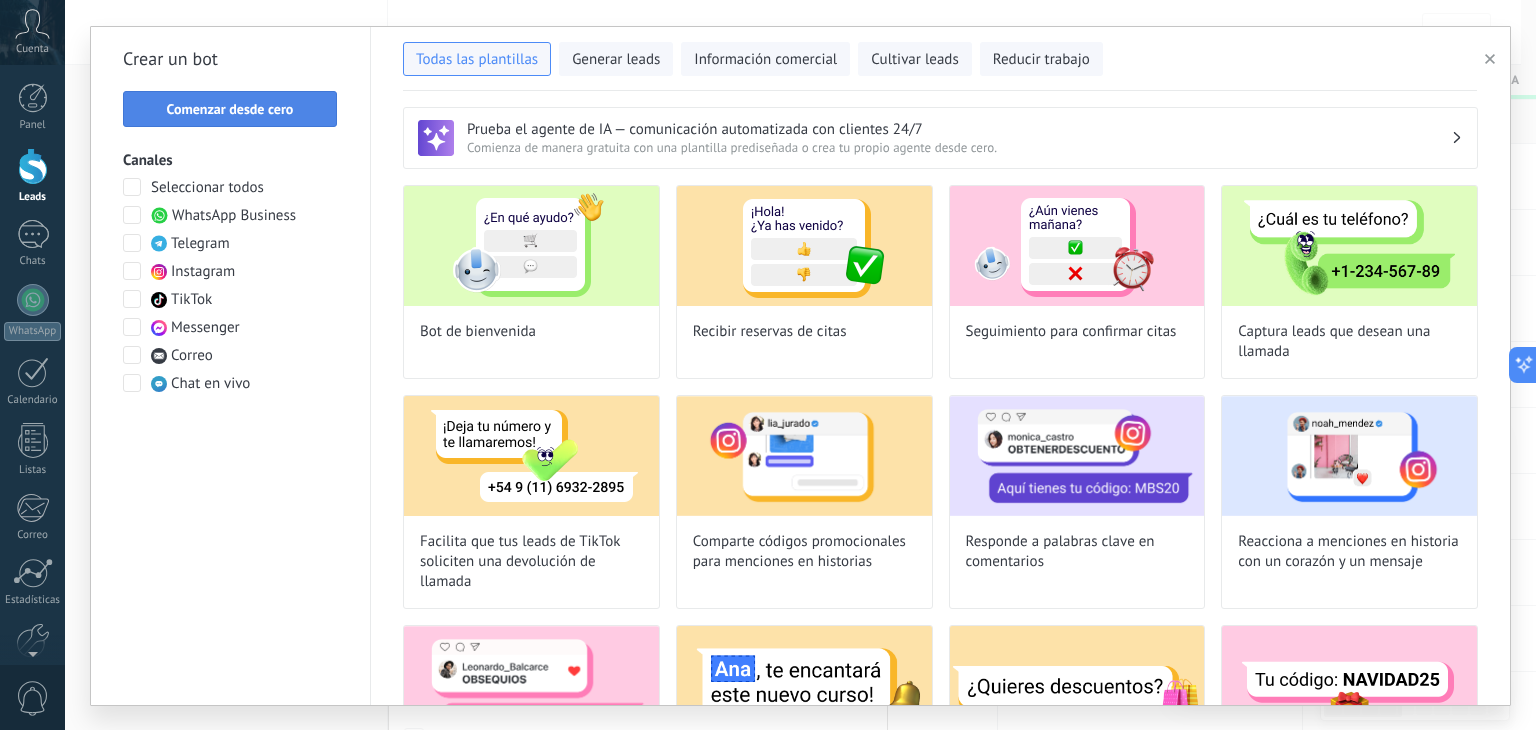 click on "Comenzar desde cero" at bounding box center (230, 109) 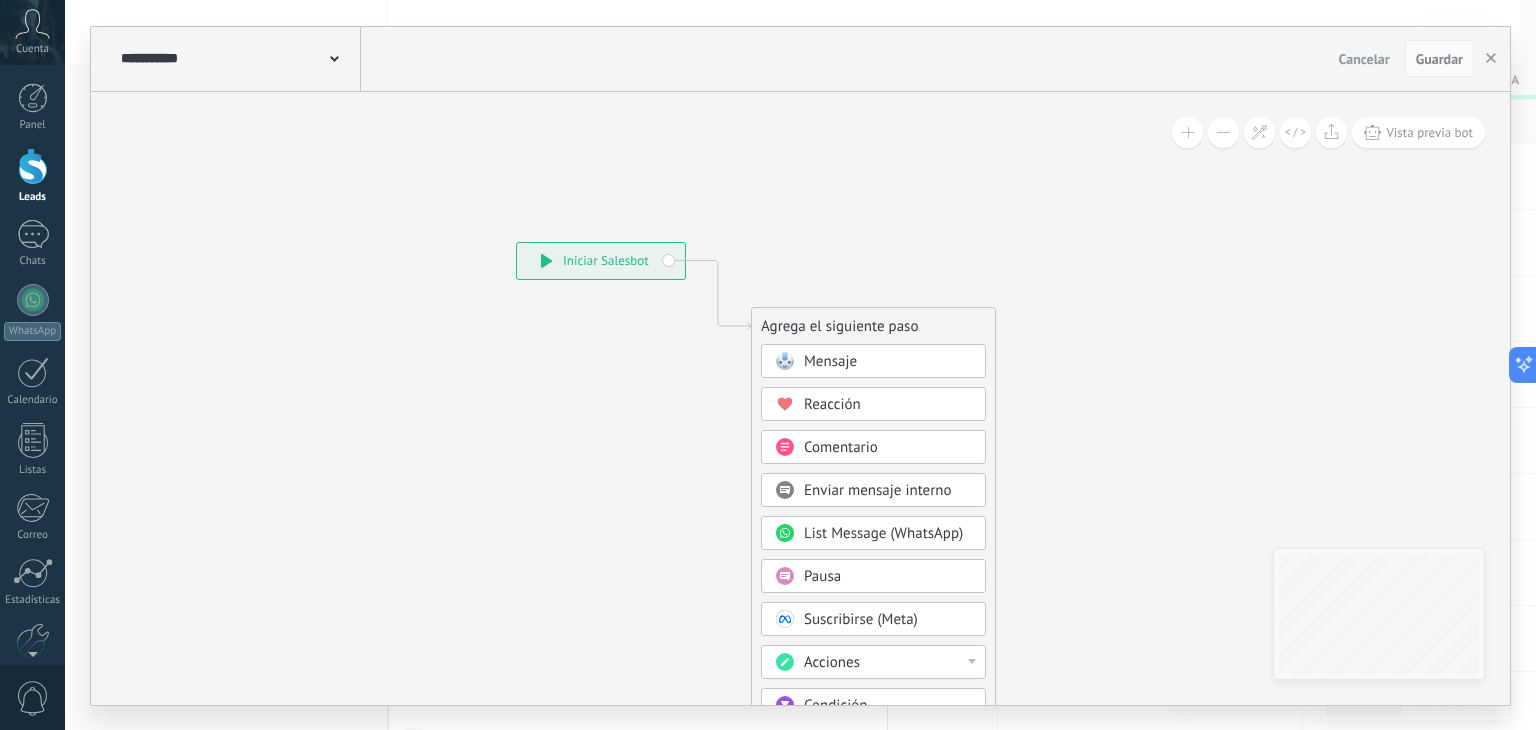 click on "Mensaje" at bounding box center (888, 362) 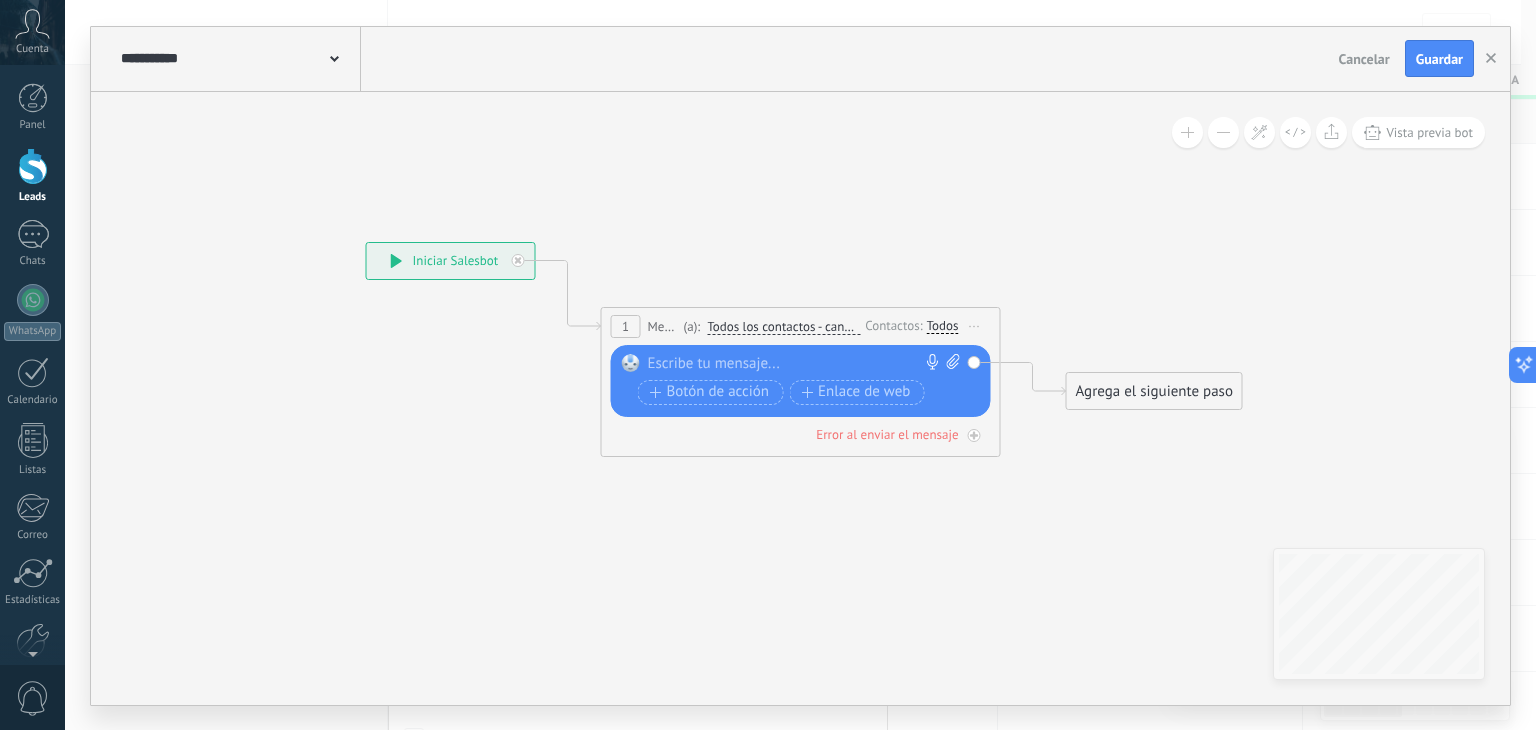click at bounding box center [796, 364] 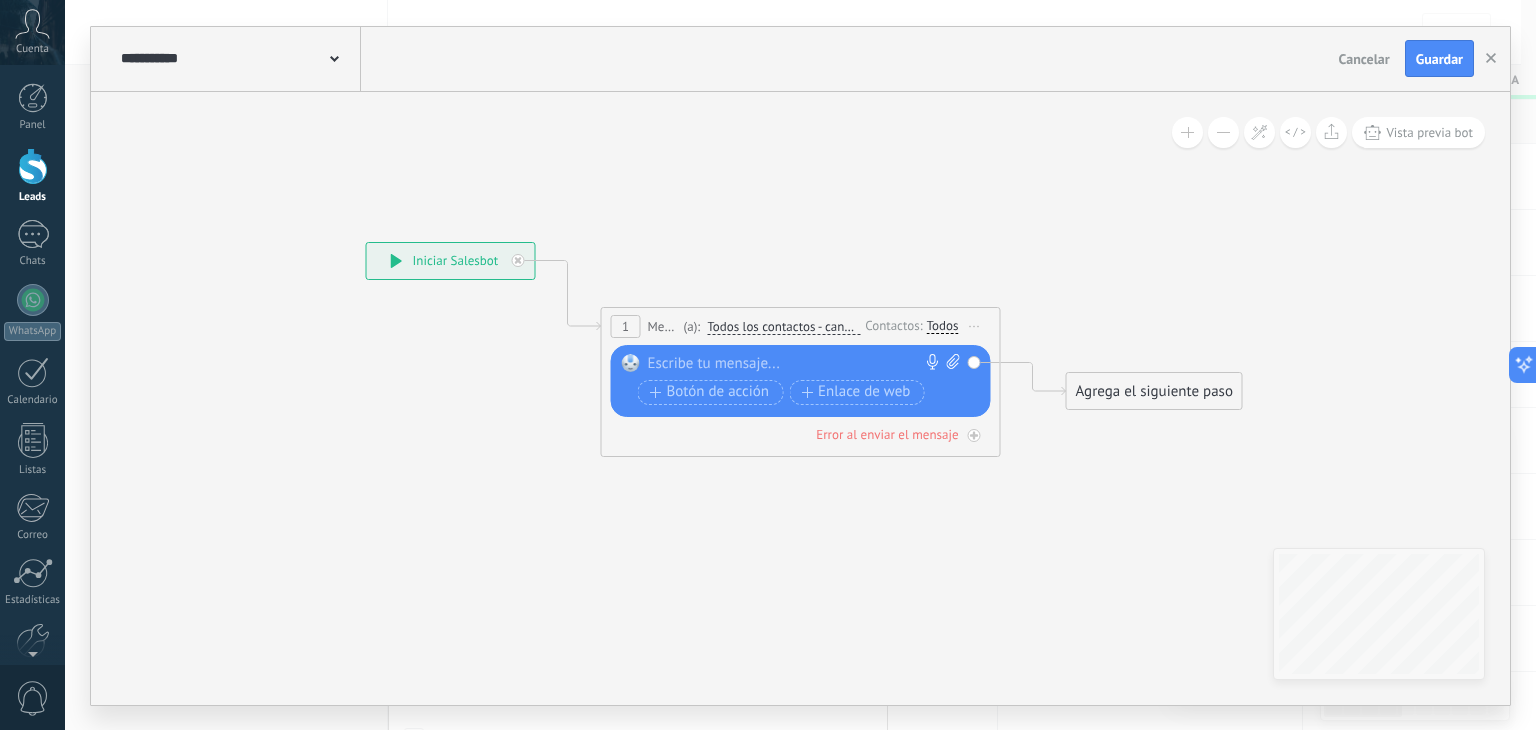 paste 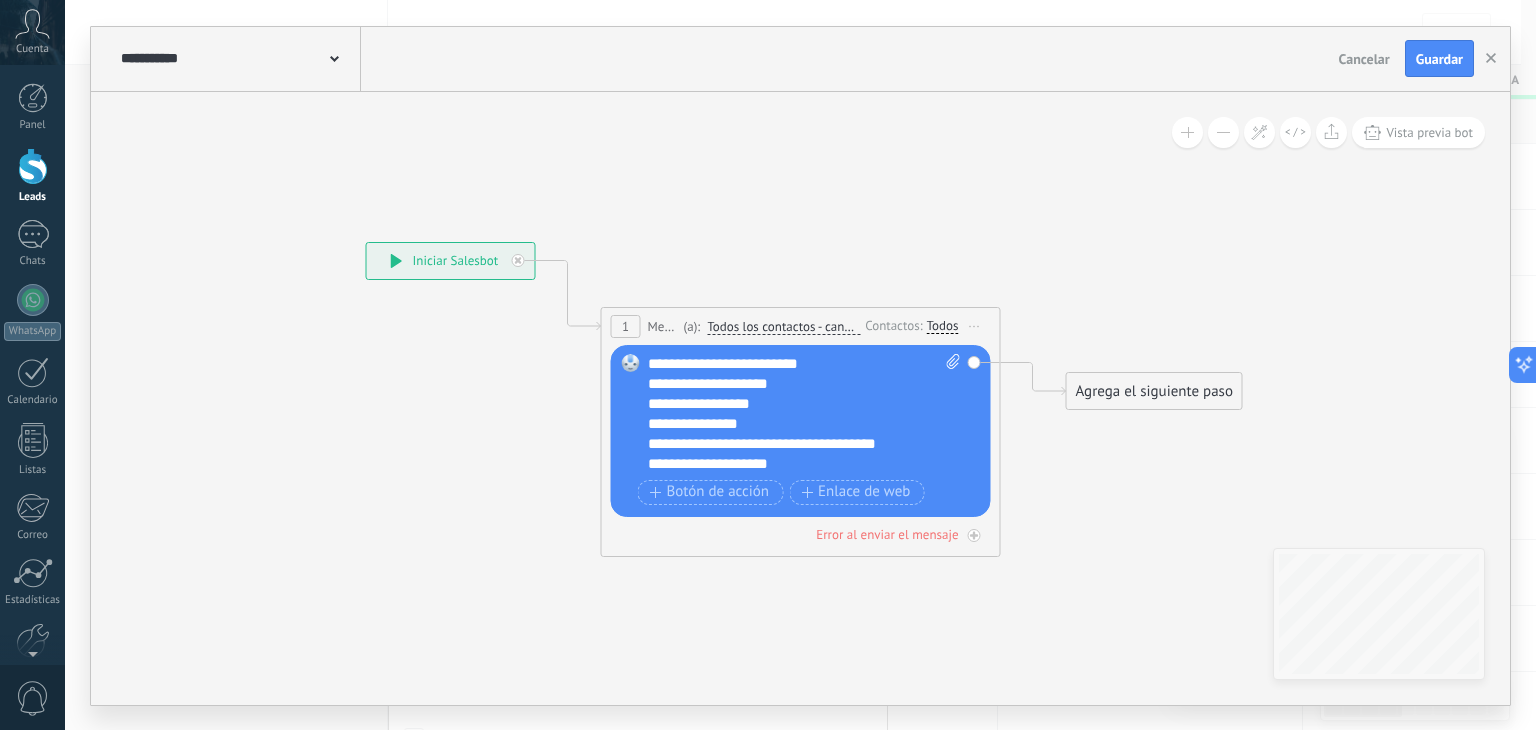 click on "**********" at bounding box center (805, 414) 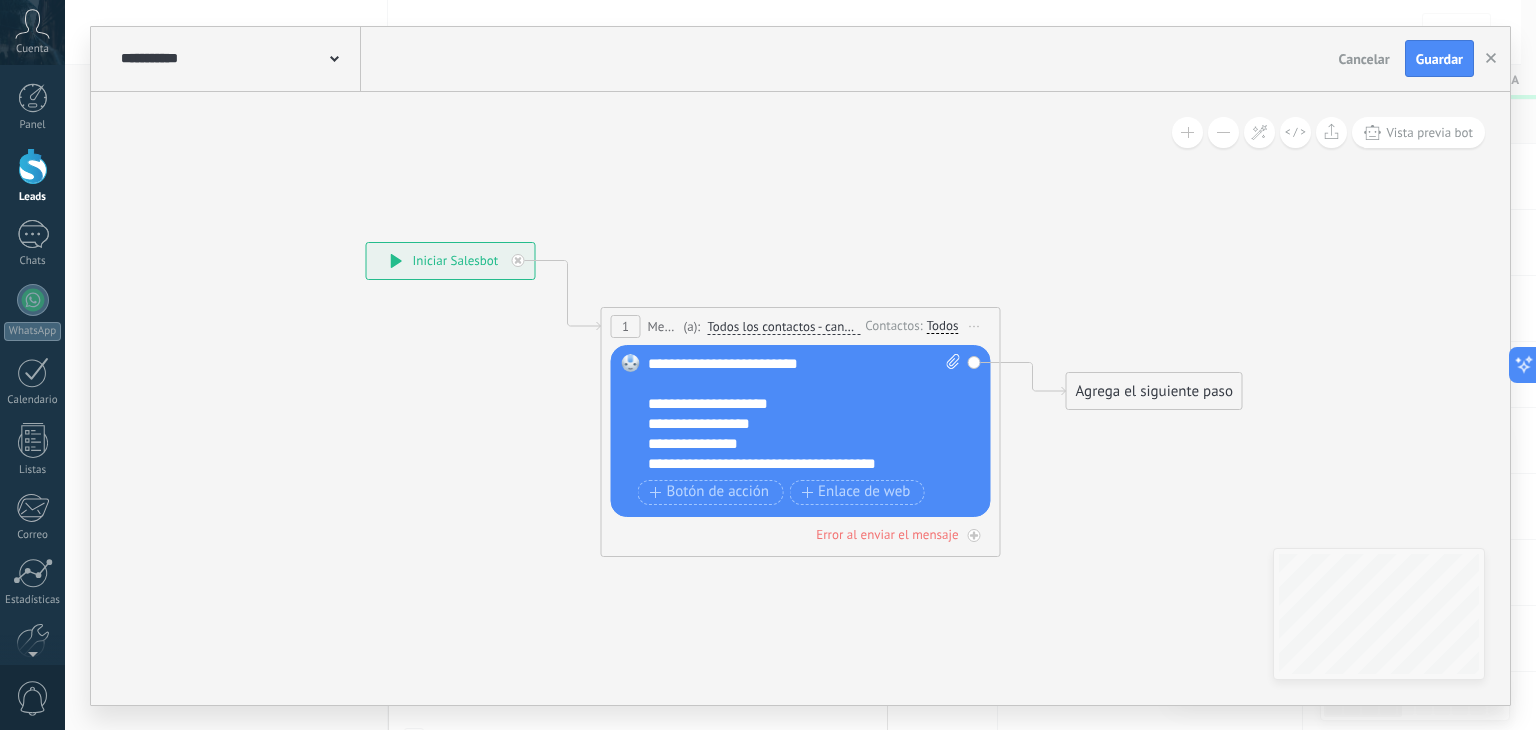 click on "**********" at bounding box center (787, 444) 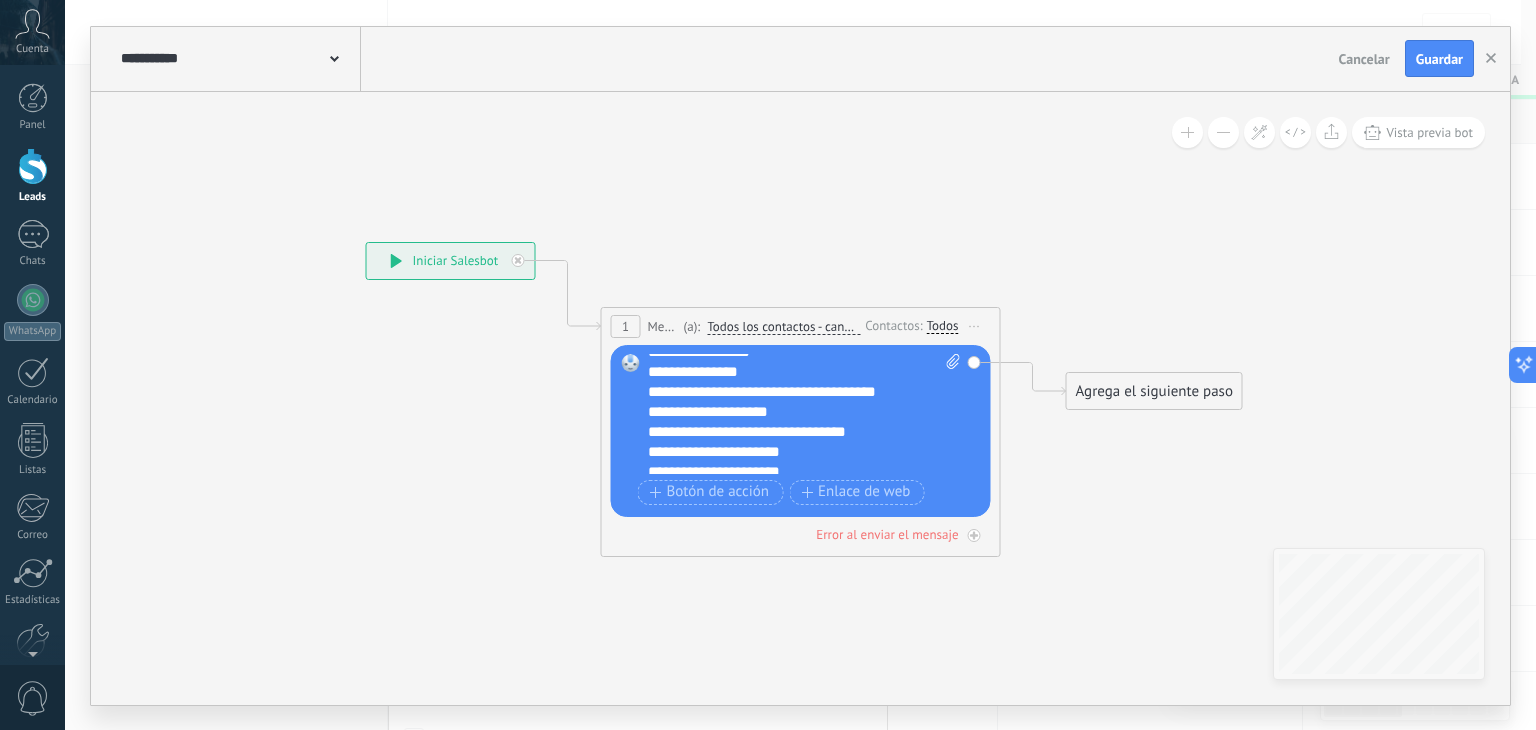scroll, scrollTop: 100, scrollLeft: 0, axis: vertical 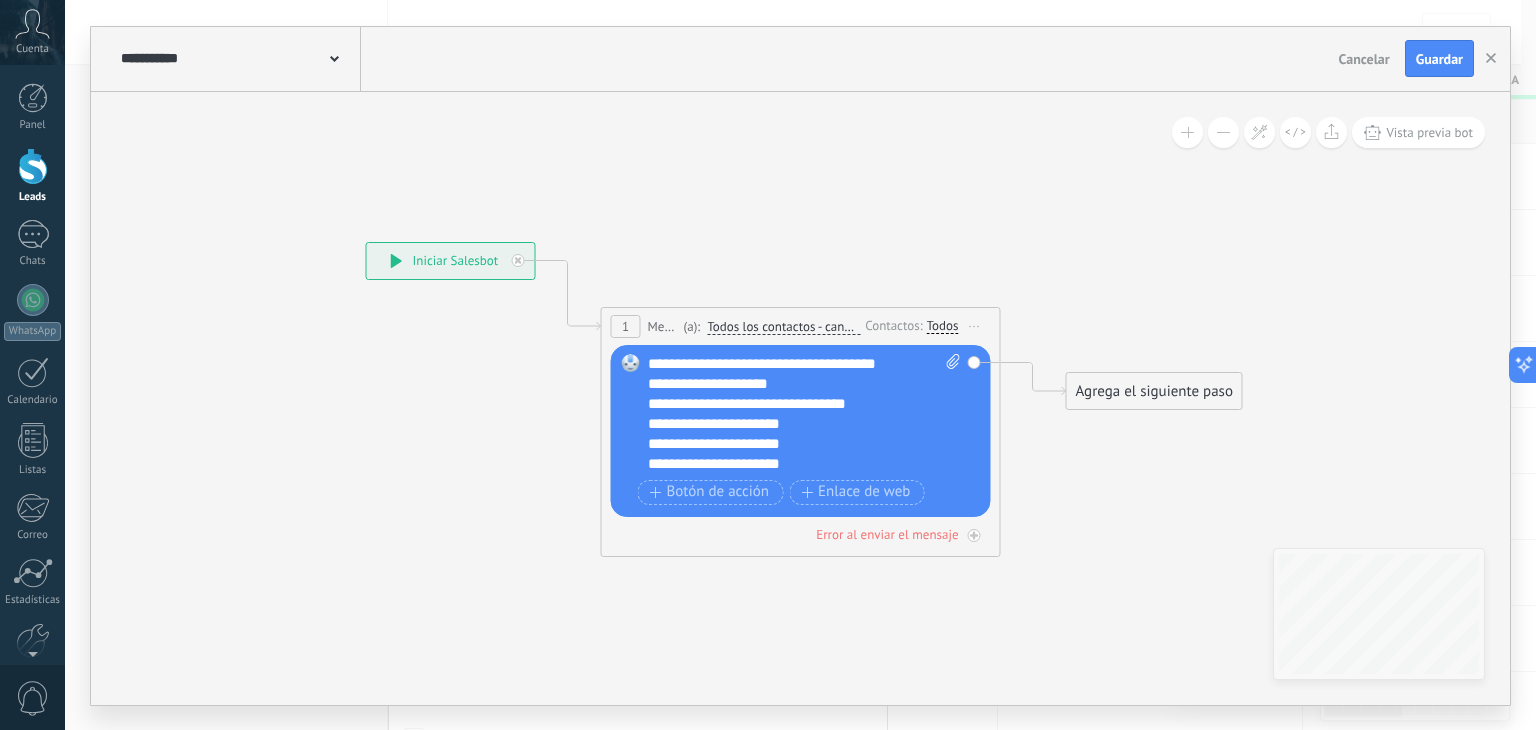 click on "**********" at bounding box center (787, 364) 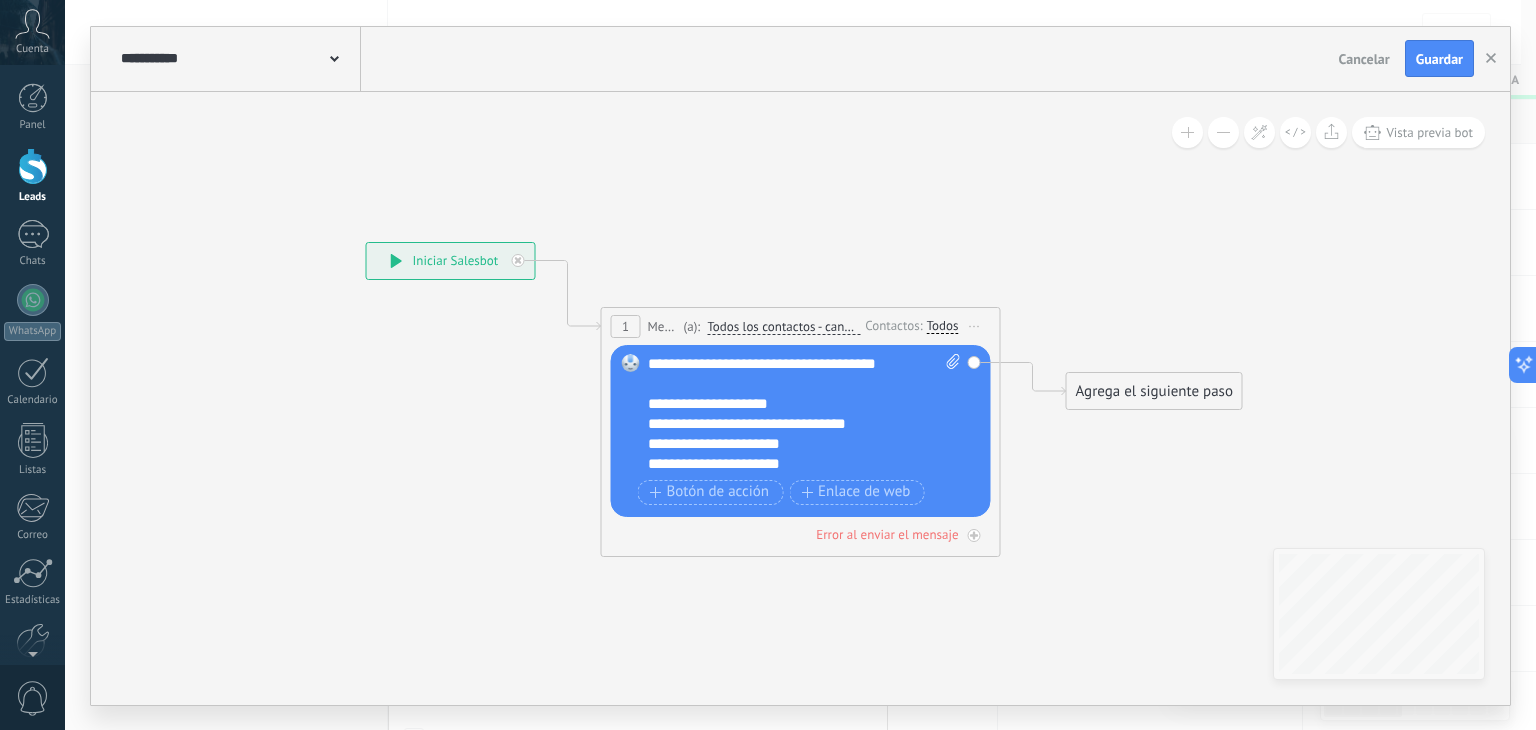 click on "**********" at bounding box center (787, 404) 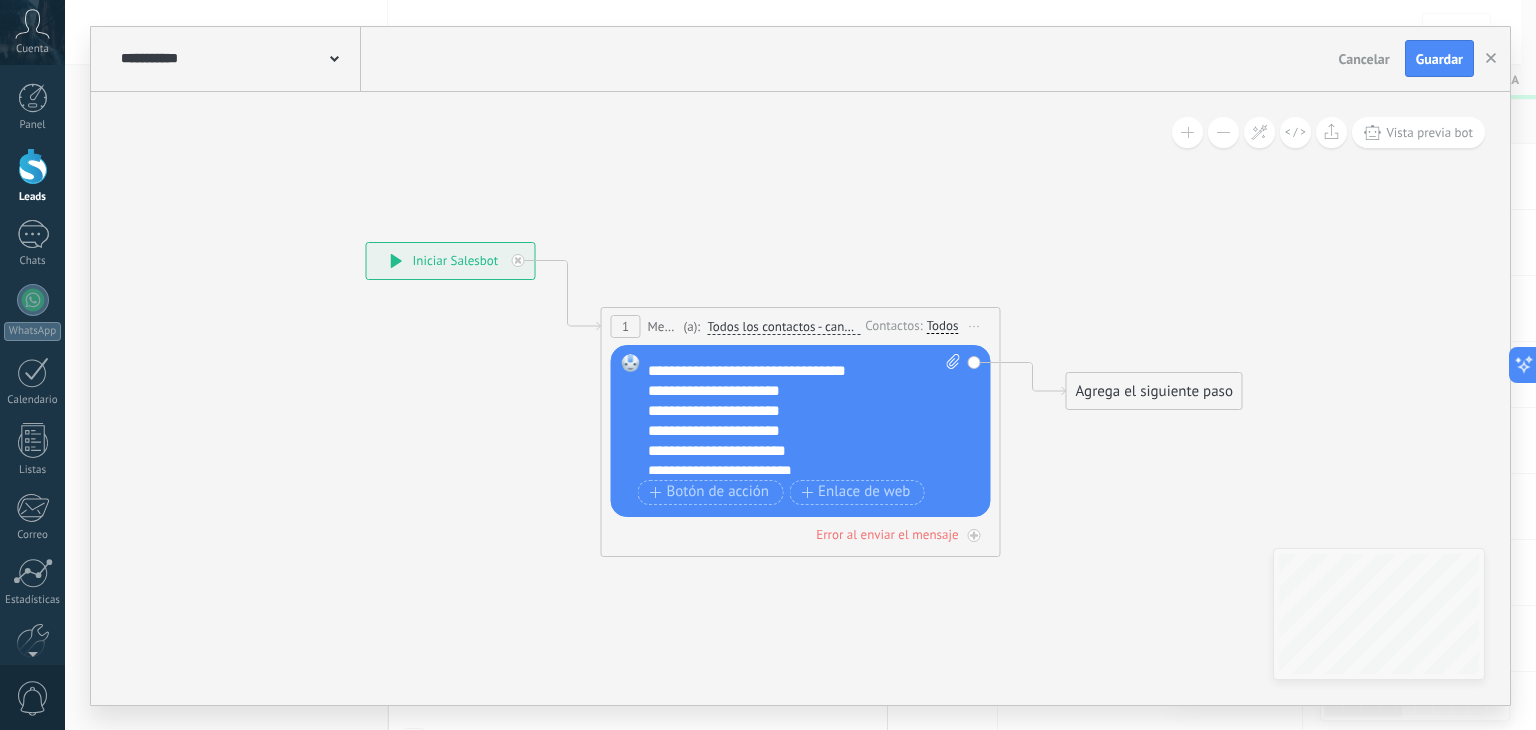 scroll, scrollTop: 200, scrollLeft: 0, axis: vertical 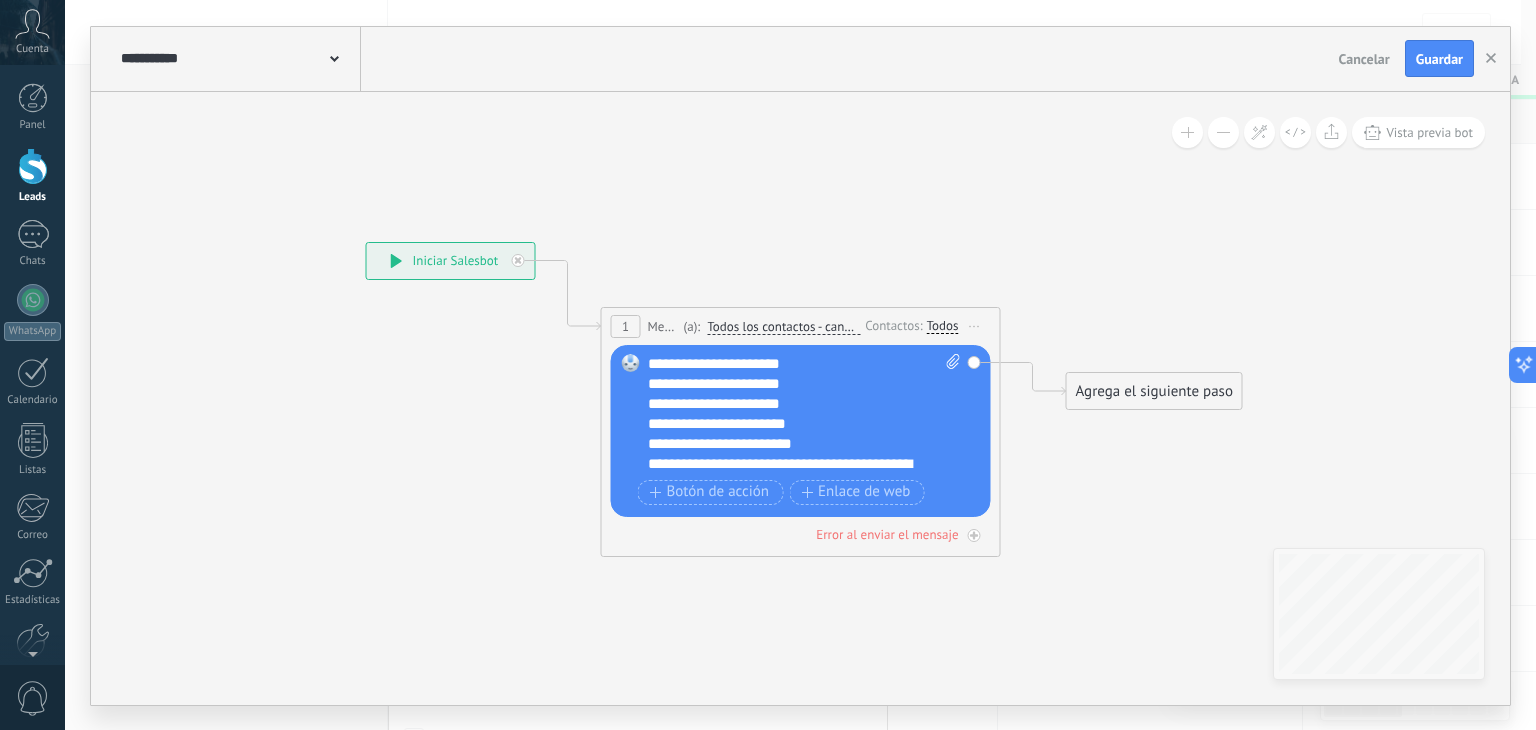 click on "**********" at bounding box center (787, 364) 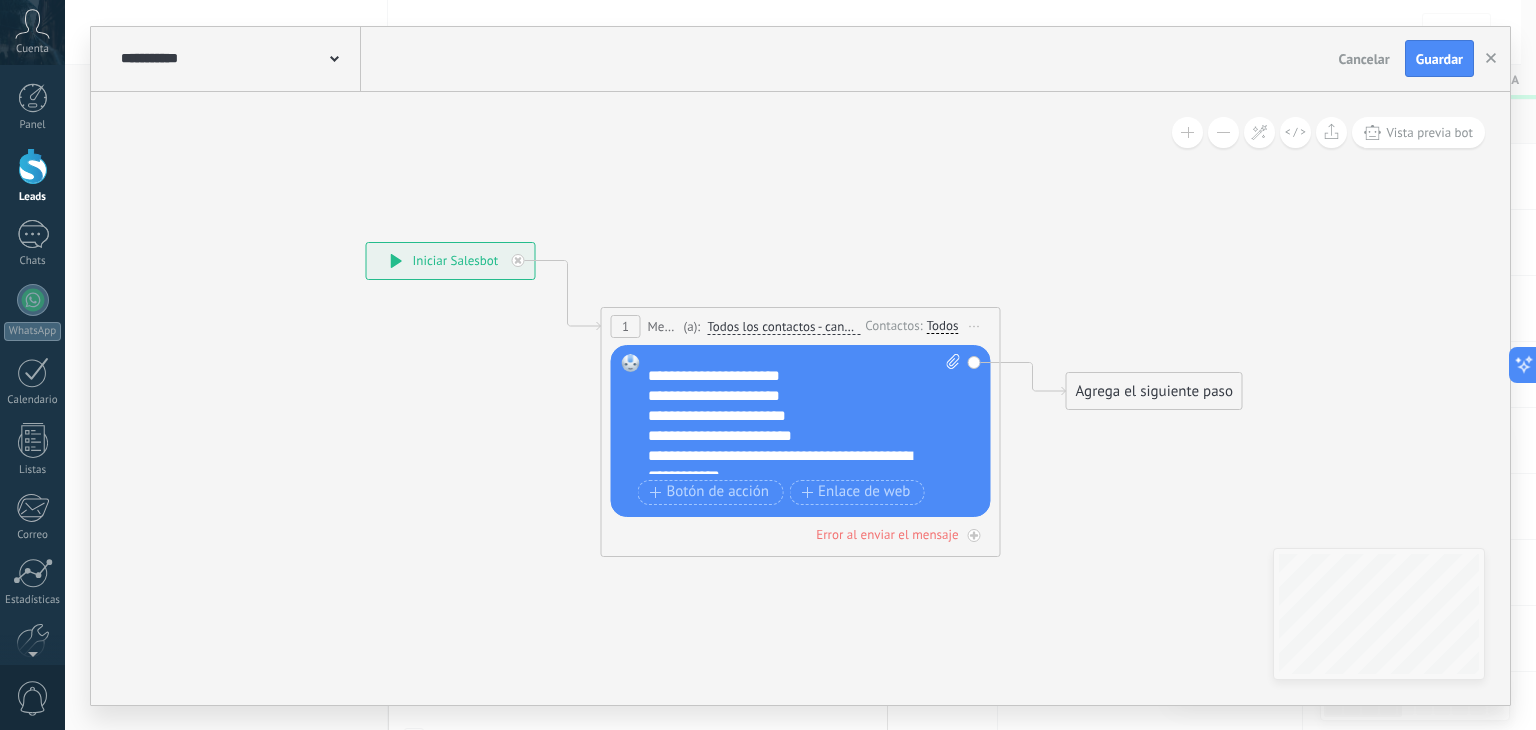 scroll, scrollTop: 240, scrollLeft: 0, axis: vertical 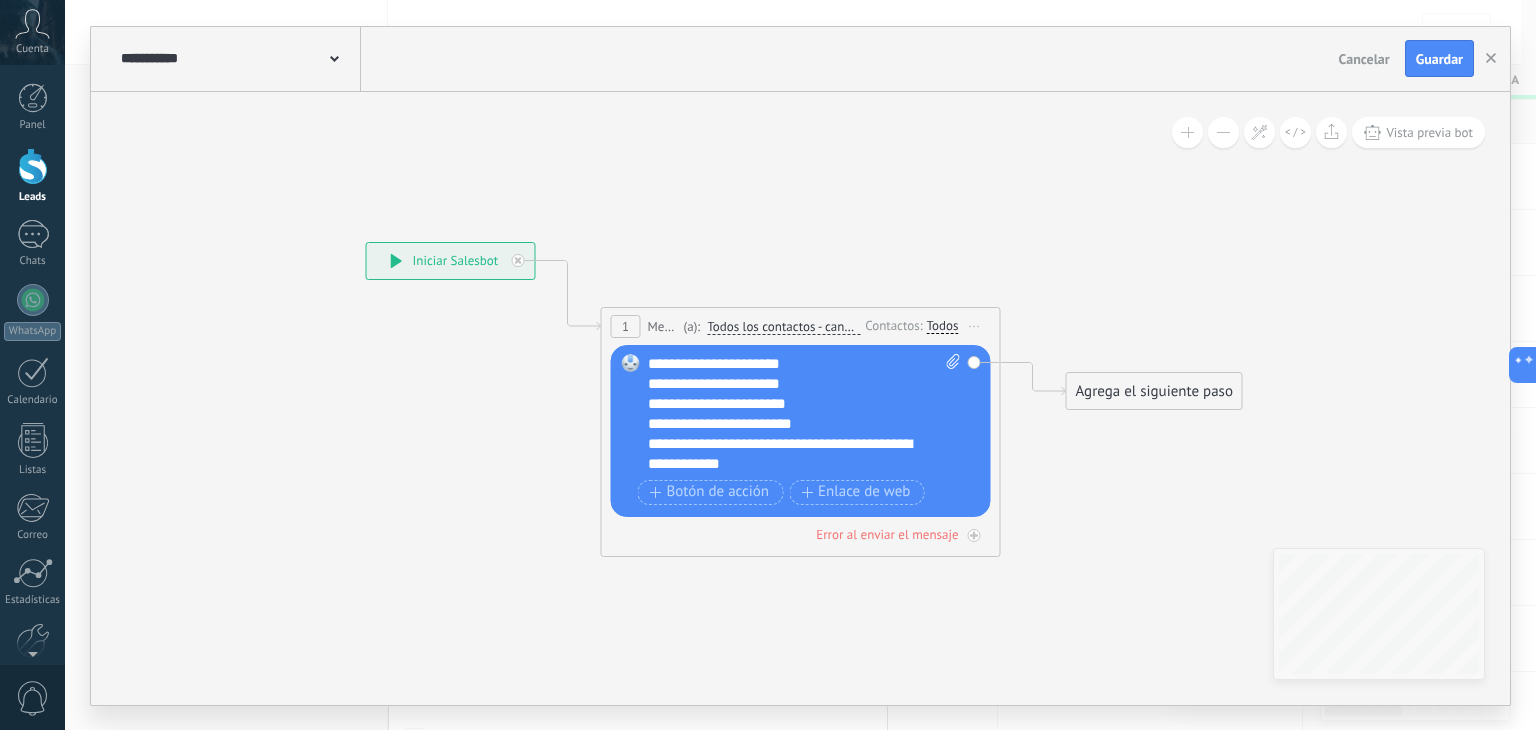 click on "**********" at bounding box center (787, 424) 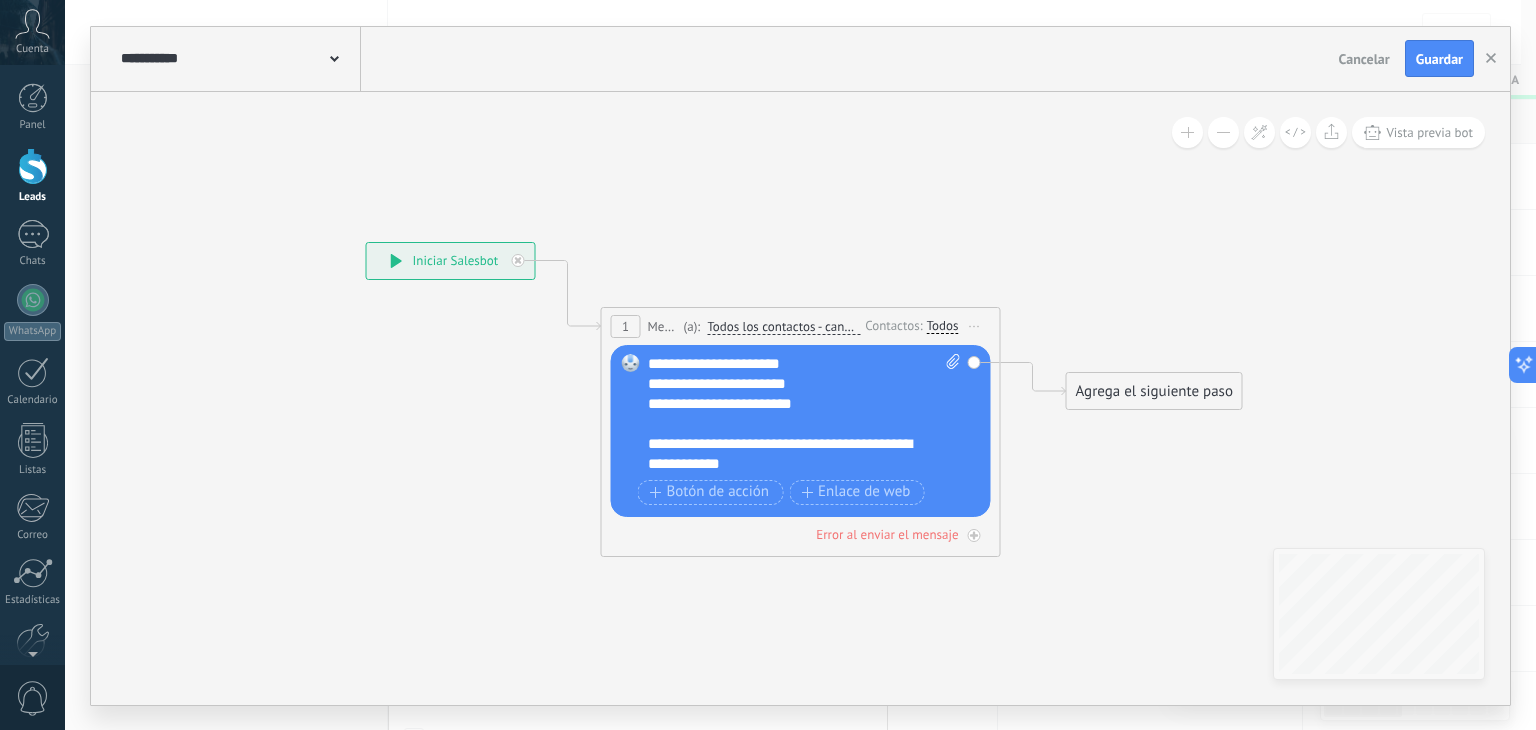 scroll, scrollTop: 0, scrollLeft: 0, axis: both 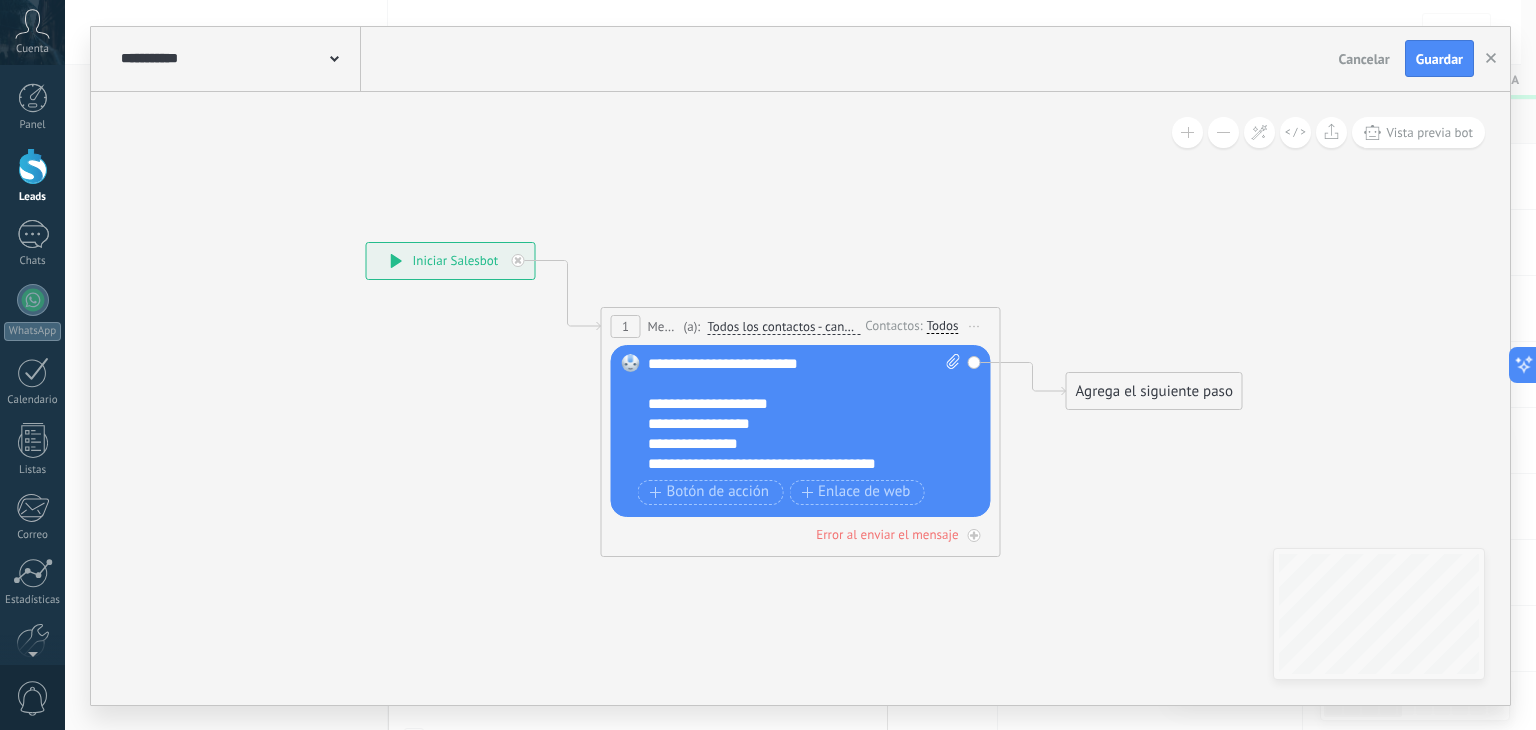 click at bounding box center [950, 414] 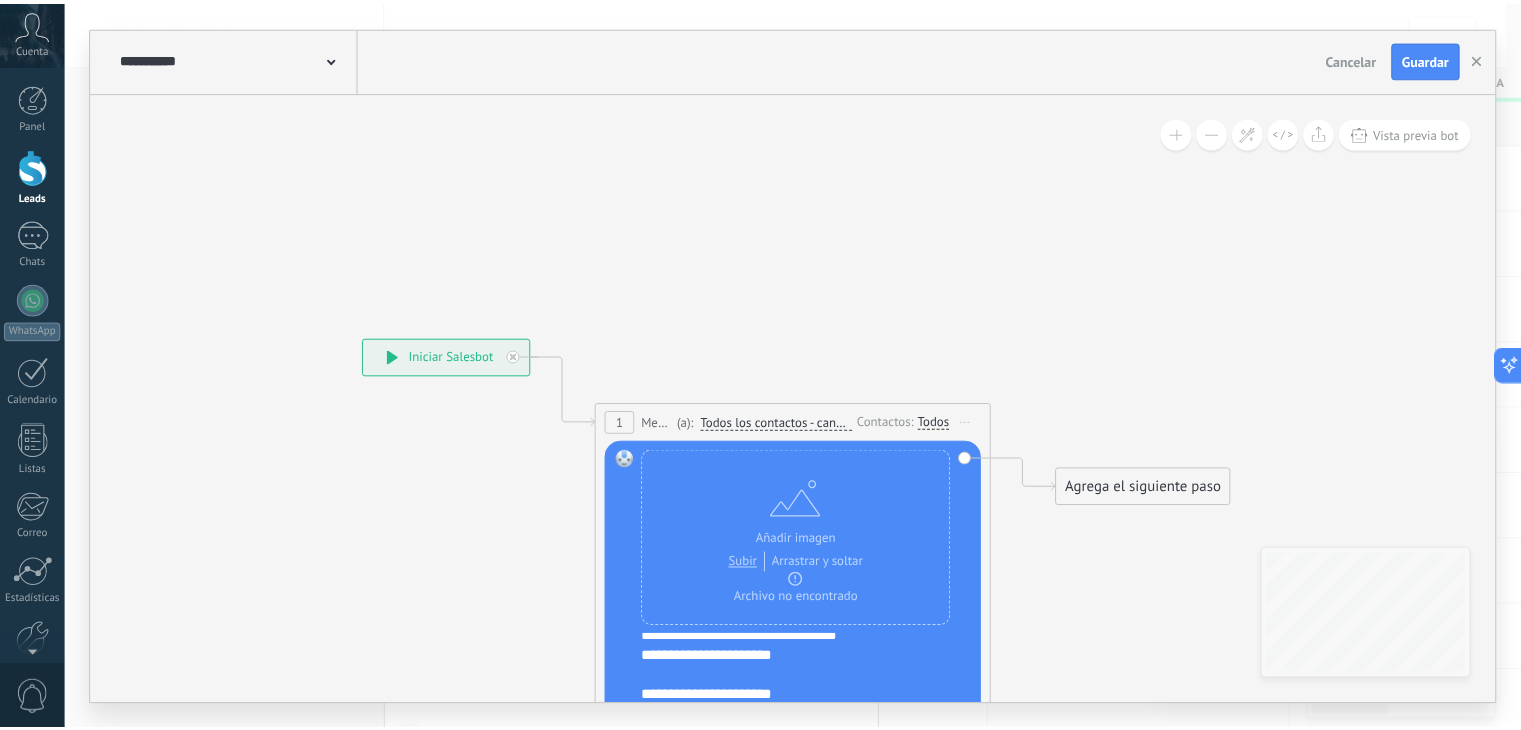 scroll, scrollTop: 160, scrollLeft: 0, axis: vertical 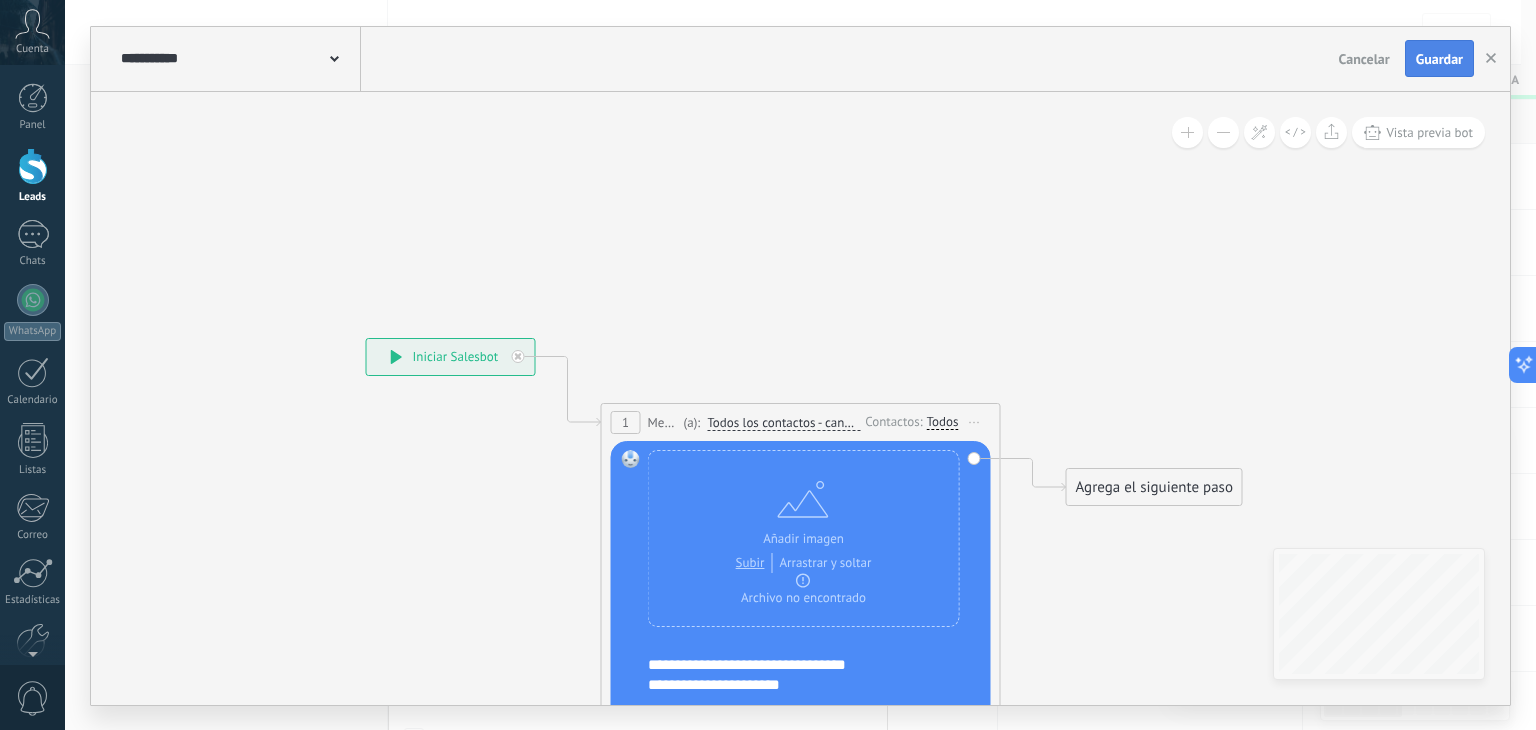 click on "Guardar" at bounding box center [1439, 59] 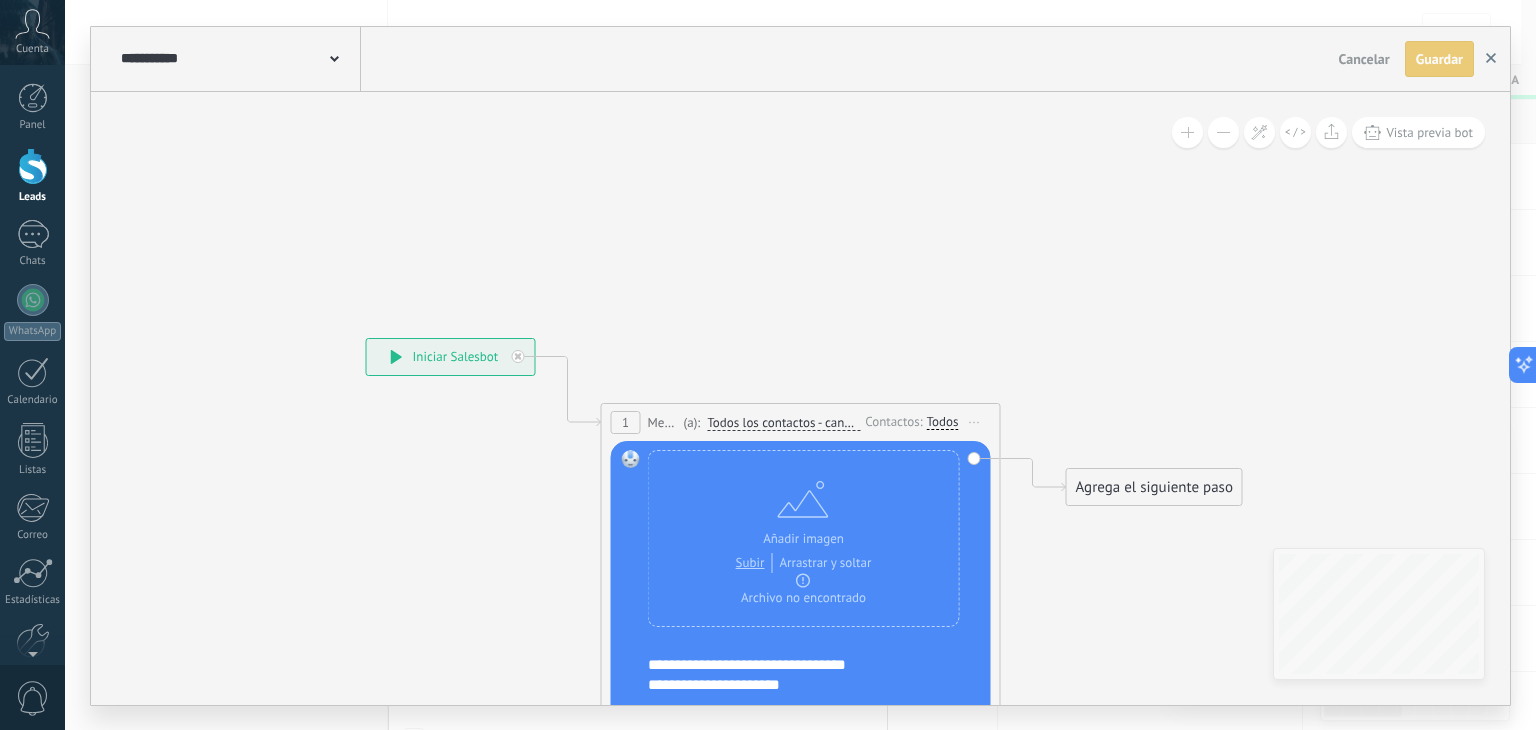 click 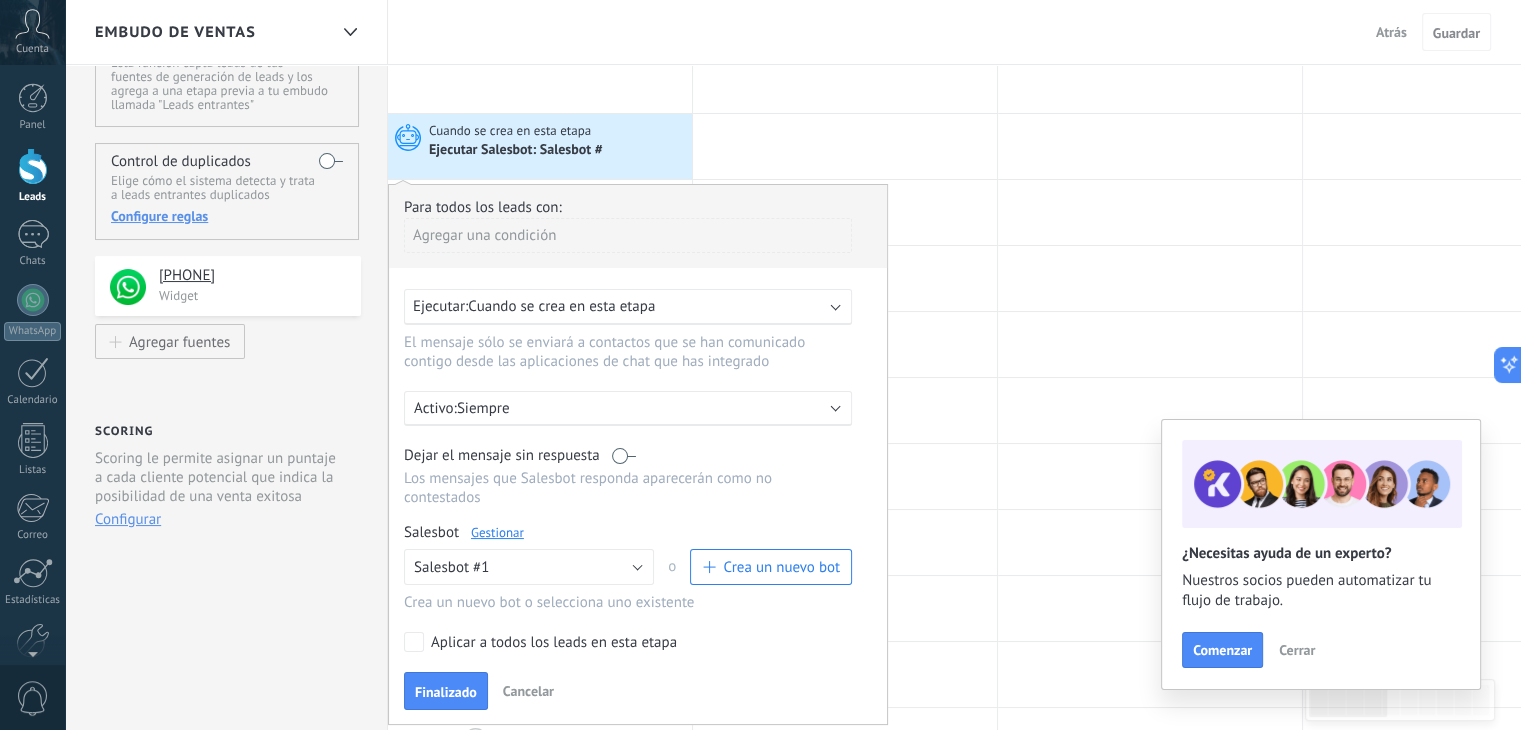 scroll, scrollTop: 200, scrollLeft: 0, axis: vertical 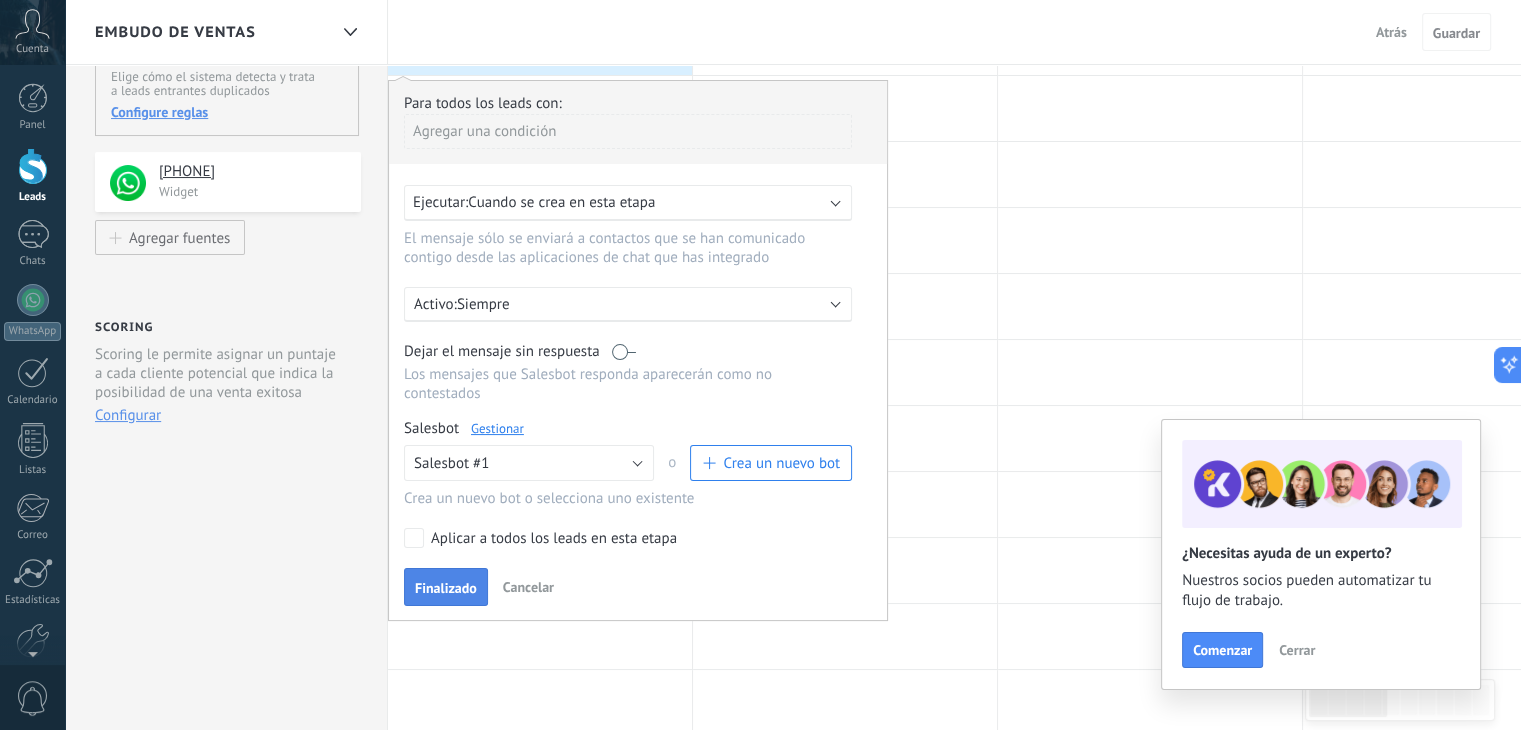 click on "Finalizado" at bounding box center [446, 588] 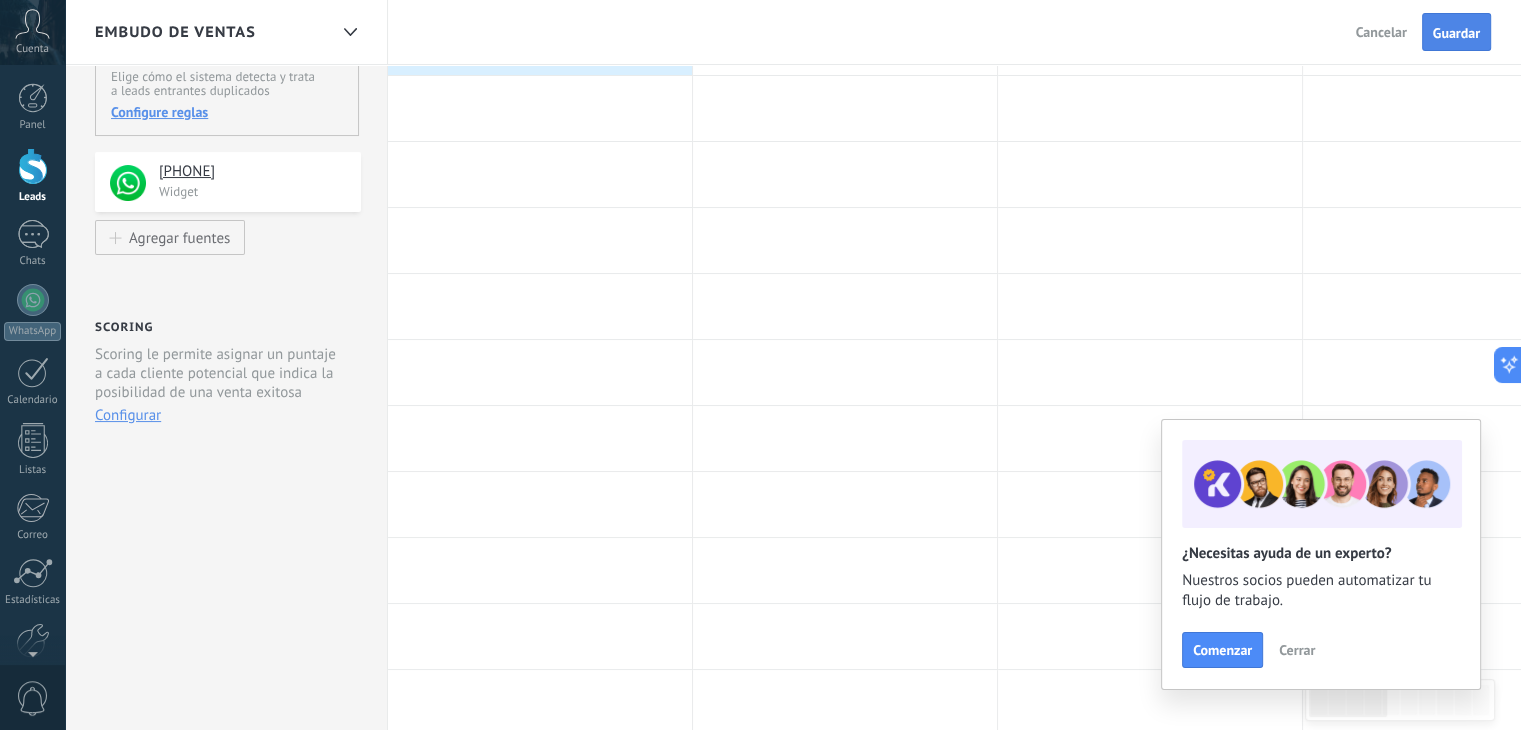 click on "Guardar" at bounding box center (1456, 33) 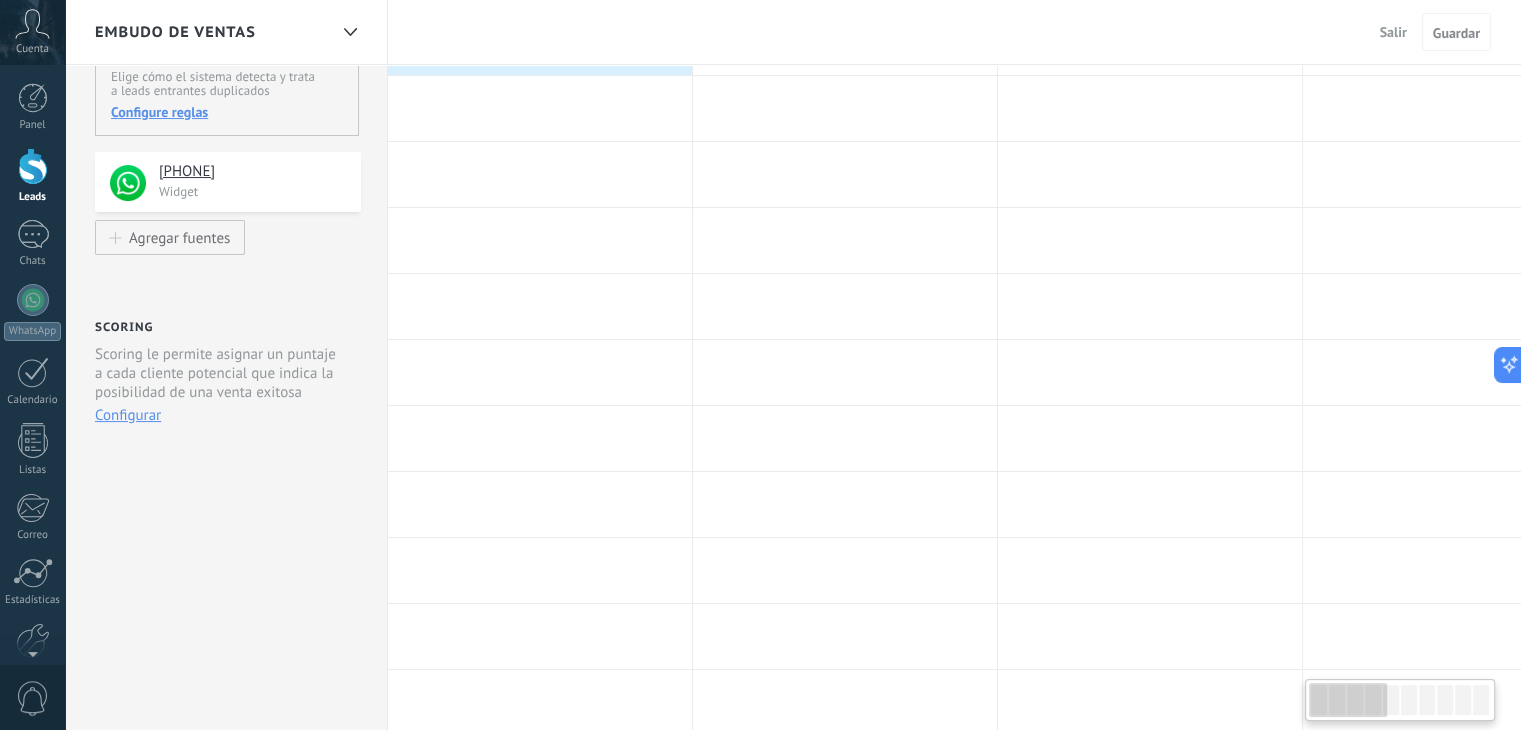 scroll, scrollTop: 0, scrollLeft: 0, axis: both 